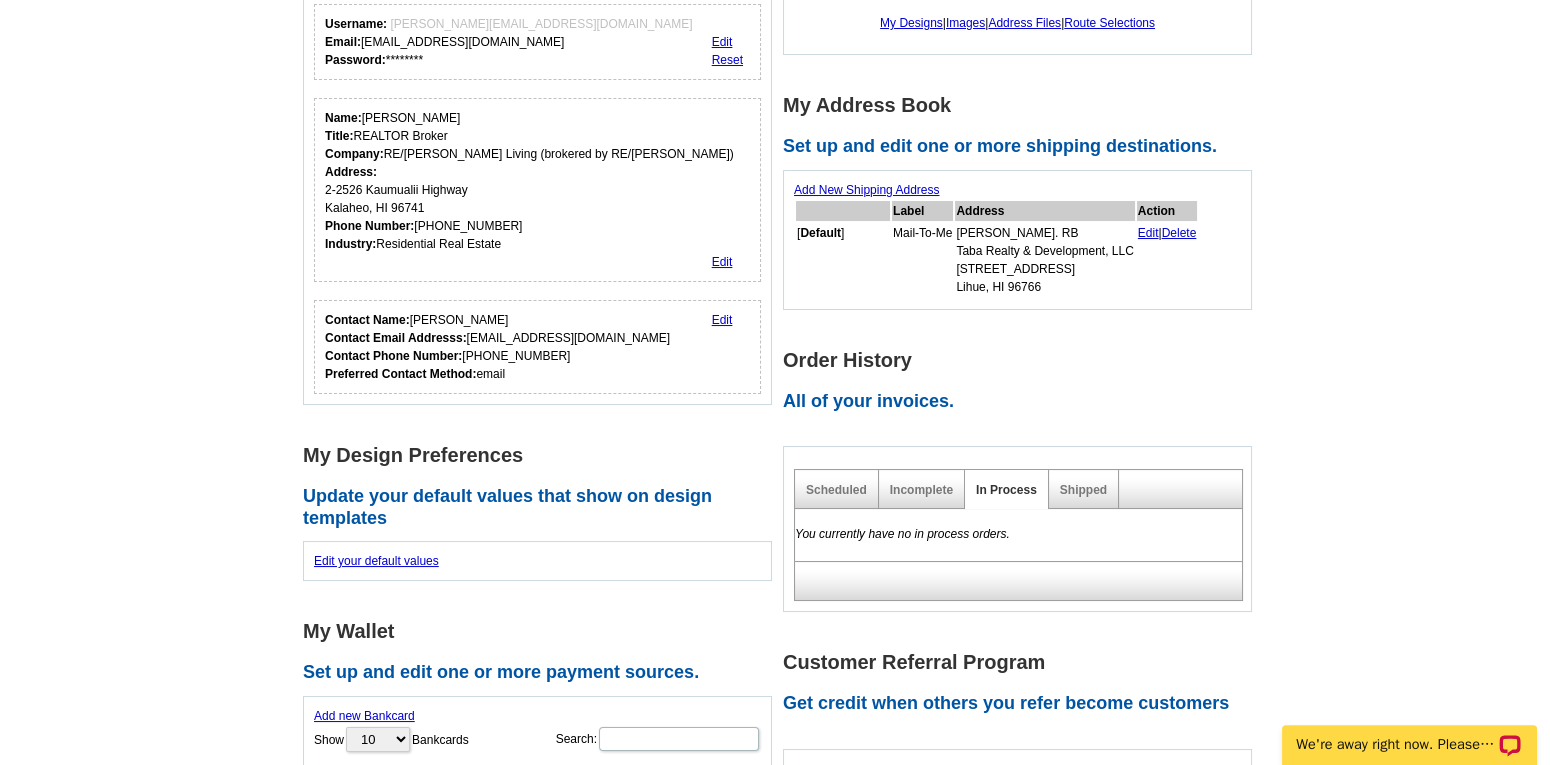 scroll, scrollTop: 396, scrollLeft: 0, axis: vertical 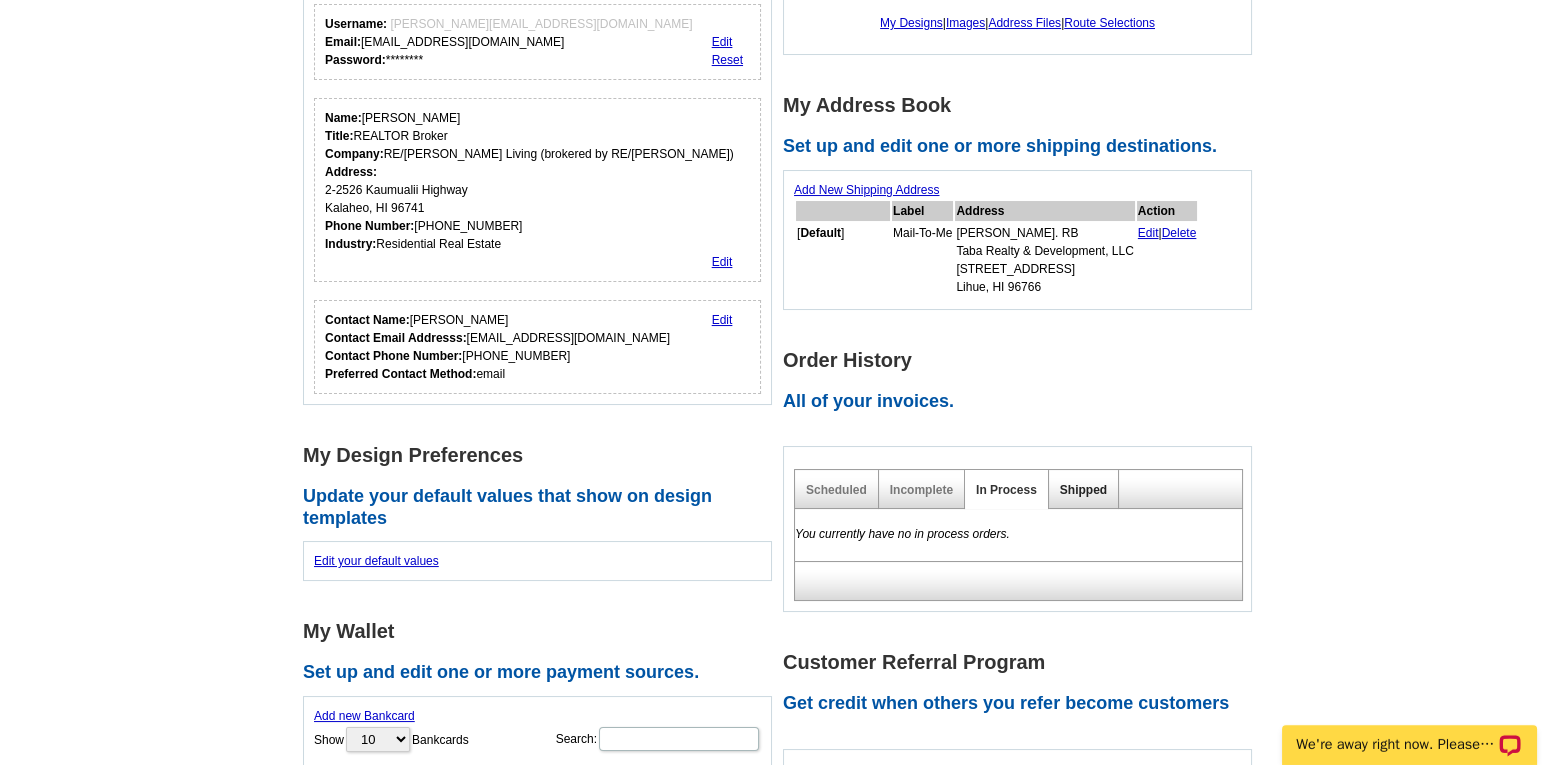 click on "Shipped" at bounding box center (1083, 490) 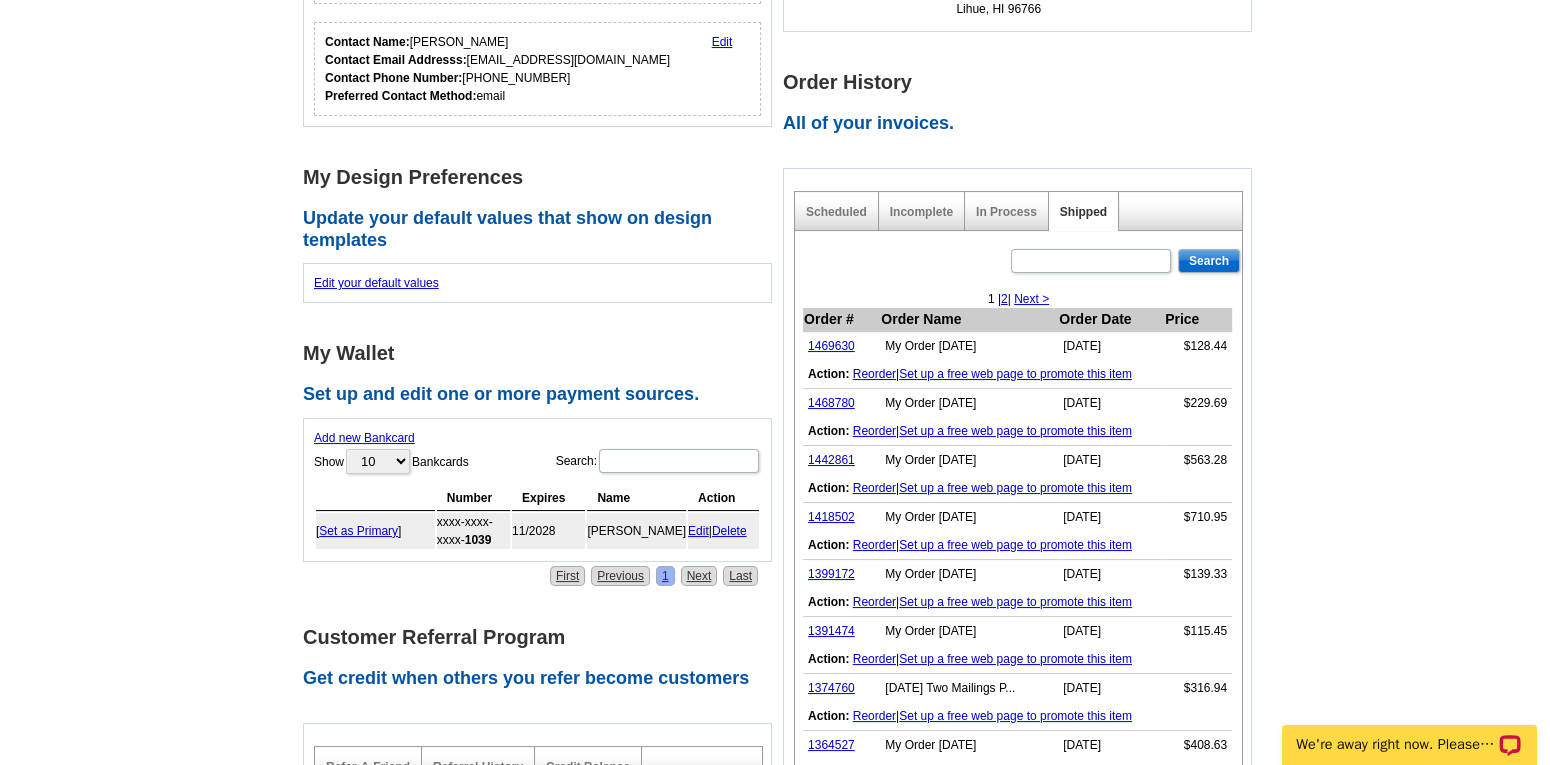 scroll, scrollTop: 671, scrollLeft: 0, axis: vertical 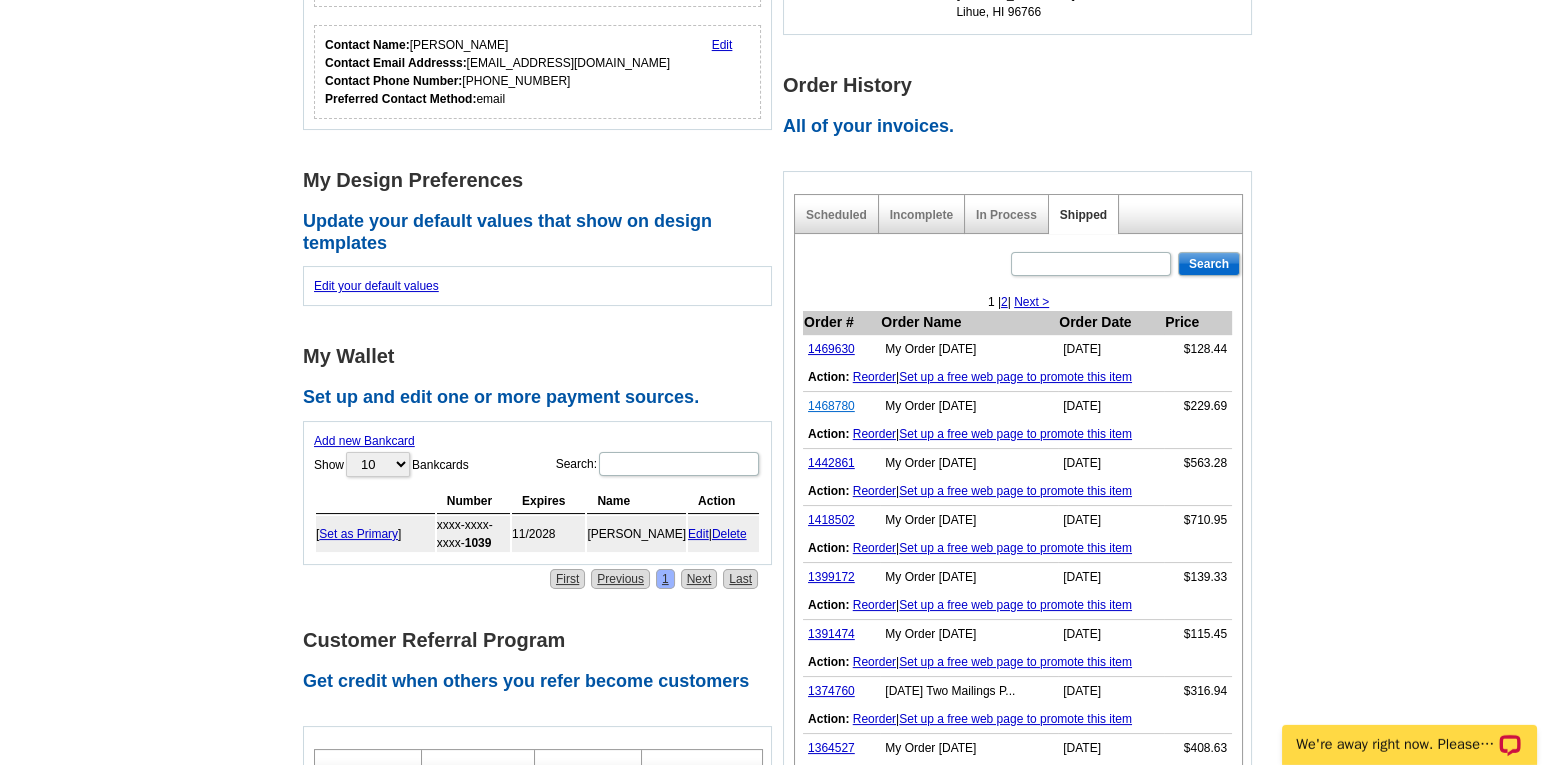click on "1468780" at bounding box center (831, 406) 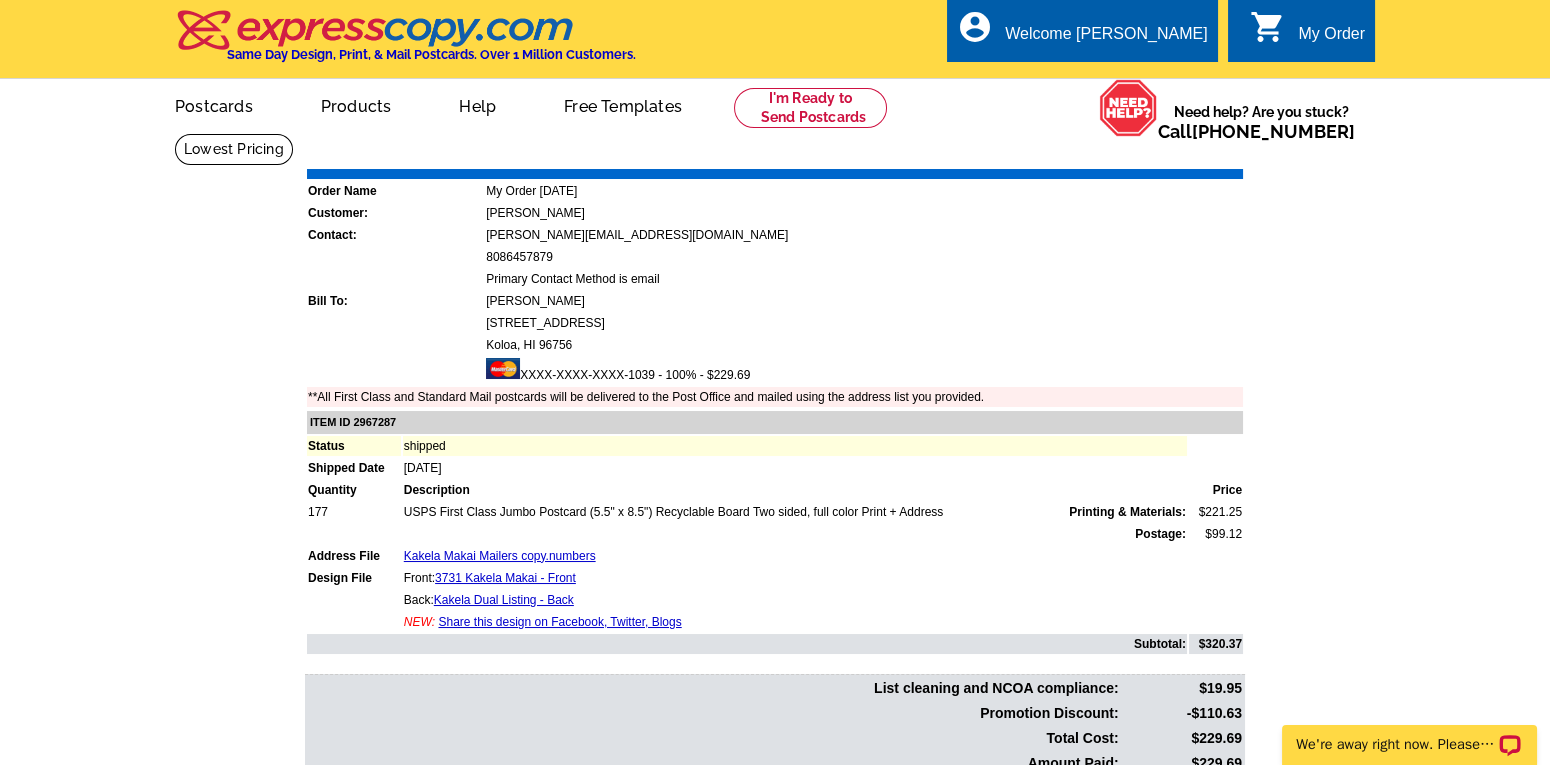 scroll, scrollTop: 0, scrollLeft: 0, axis: both 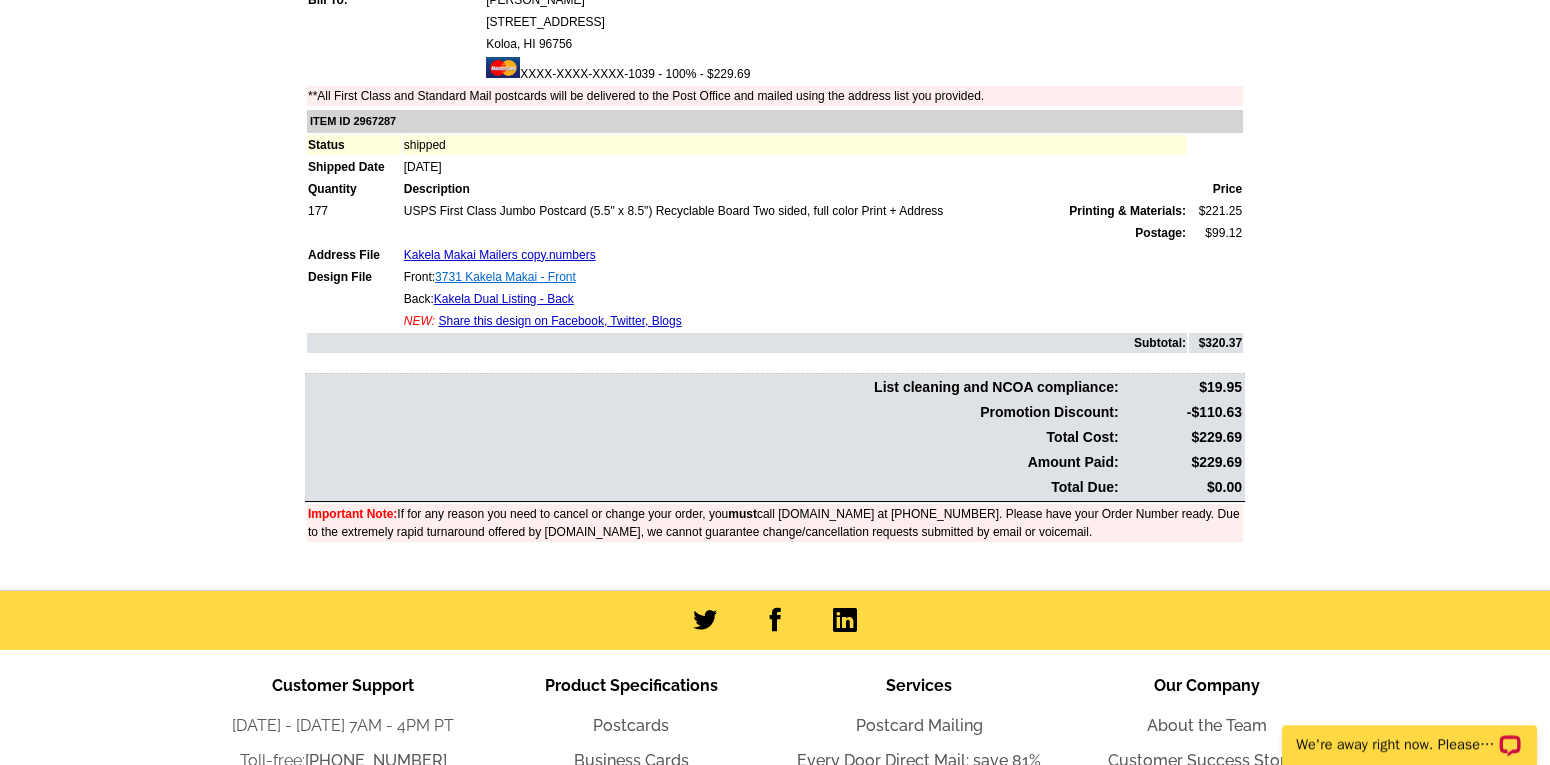 click on "3731 Kakela Makai - Front" at bounding box center [505, 277] 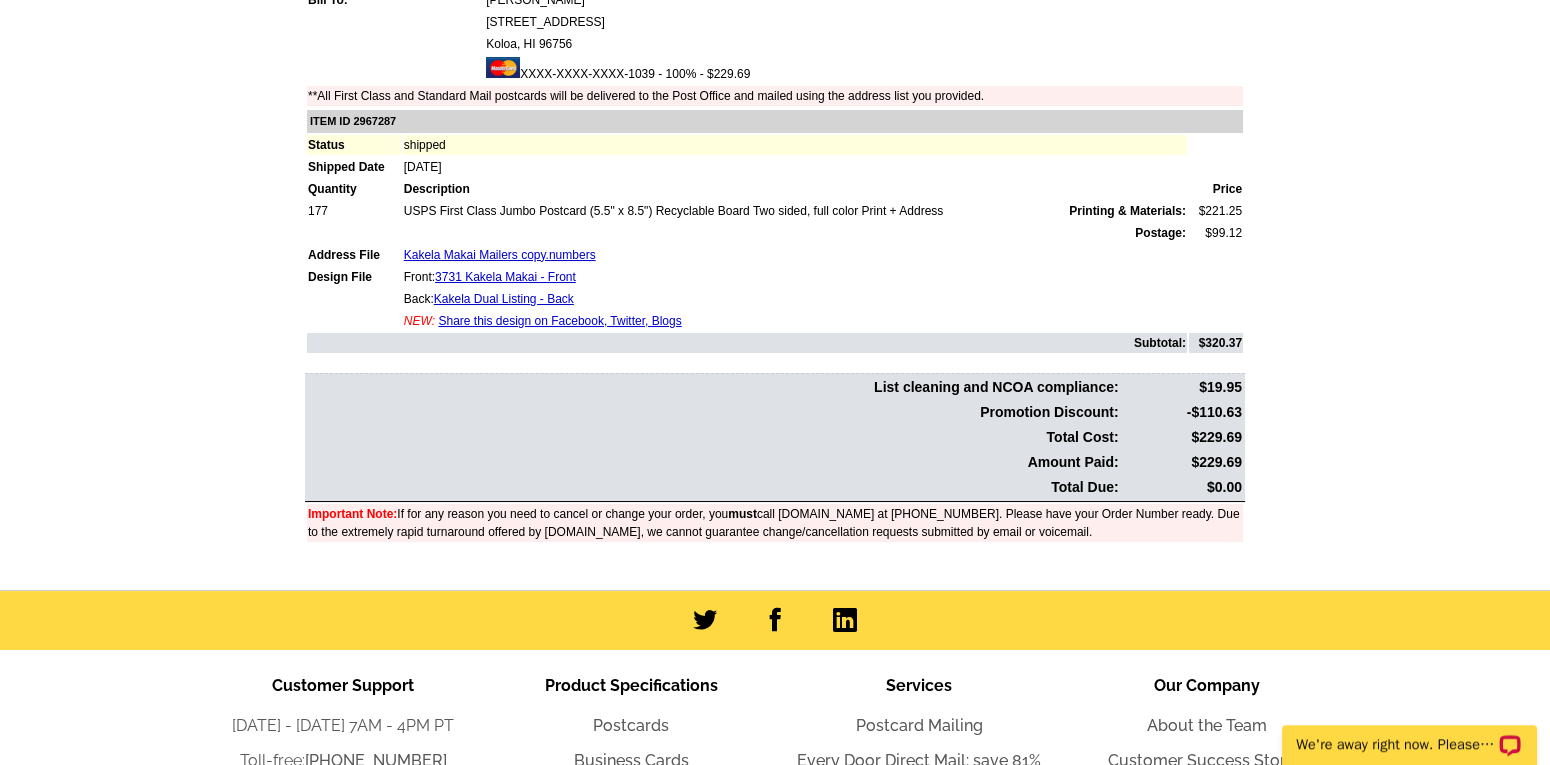 click on "Order Number:  1468780
Download Invoice  |
Print Invoice
Order Name
My Order 2025-05-22
Customer:
Ramona J. Biho
Contact:
ramona@ramonabihorealty.com
8086457879
Primary Contact Method is email
Bill To:
Ramona J Biho
2406 Kipuka St" at bounding box center [775, 211] 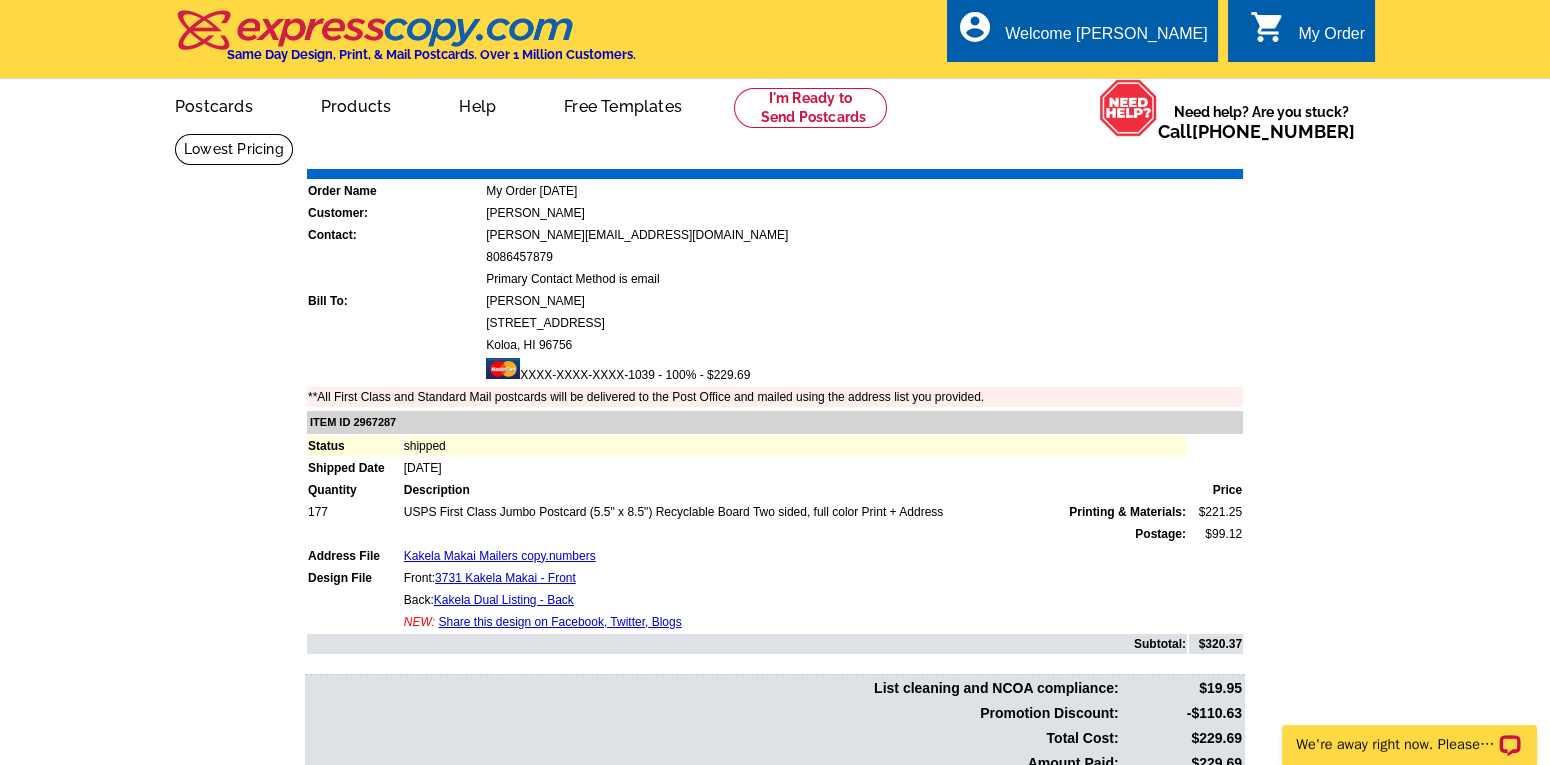 scroll, scrollTop: 0, scrollLeft: 0, axis: both 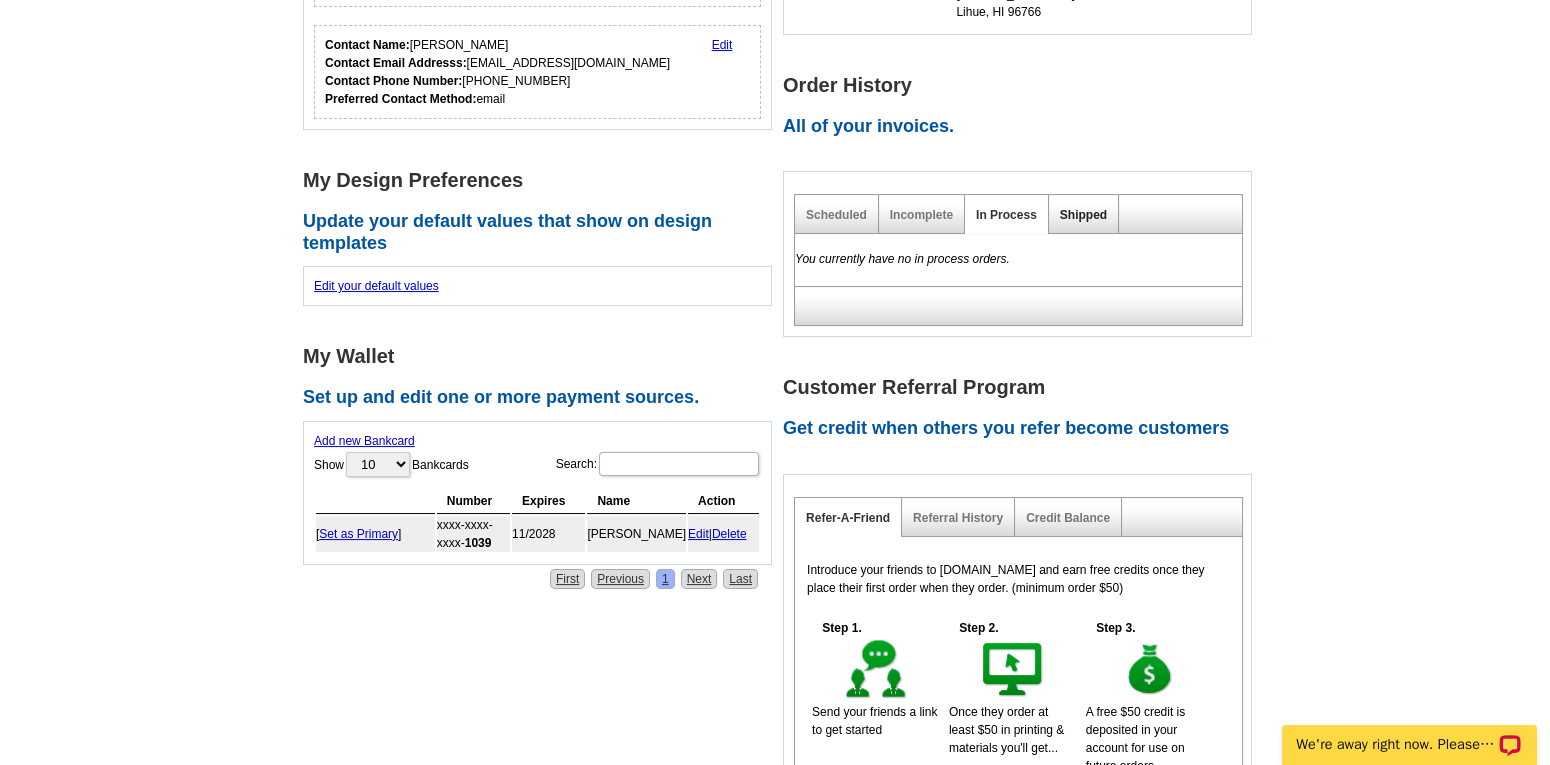 click on "Shipped" at bounding box center [1083, 215] 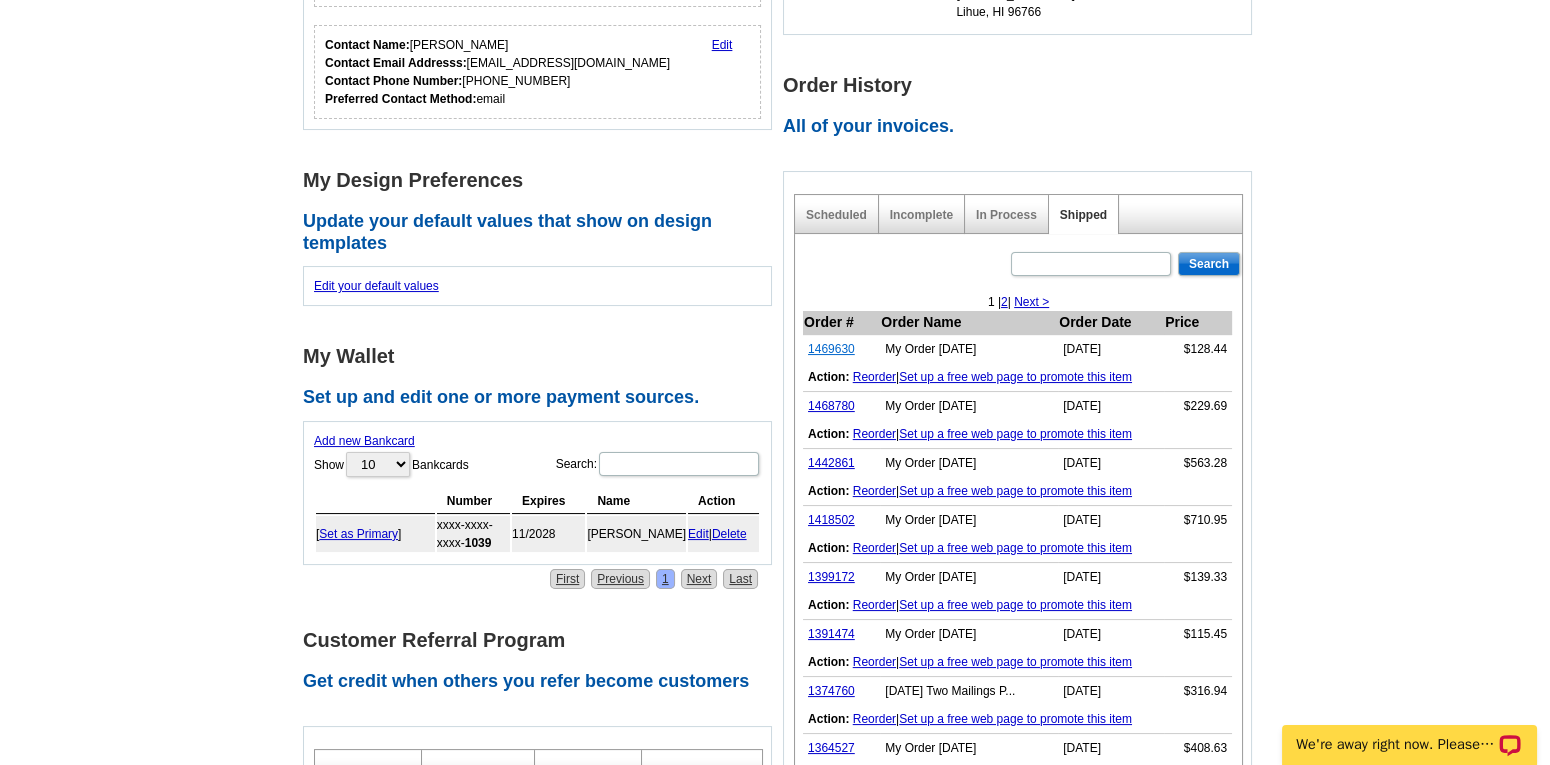 click on "1469630" at bounding box center (831, 349) 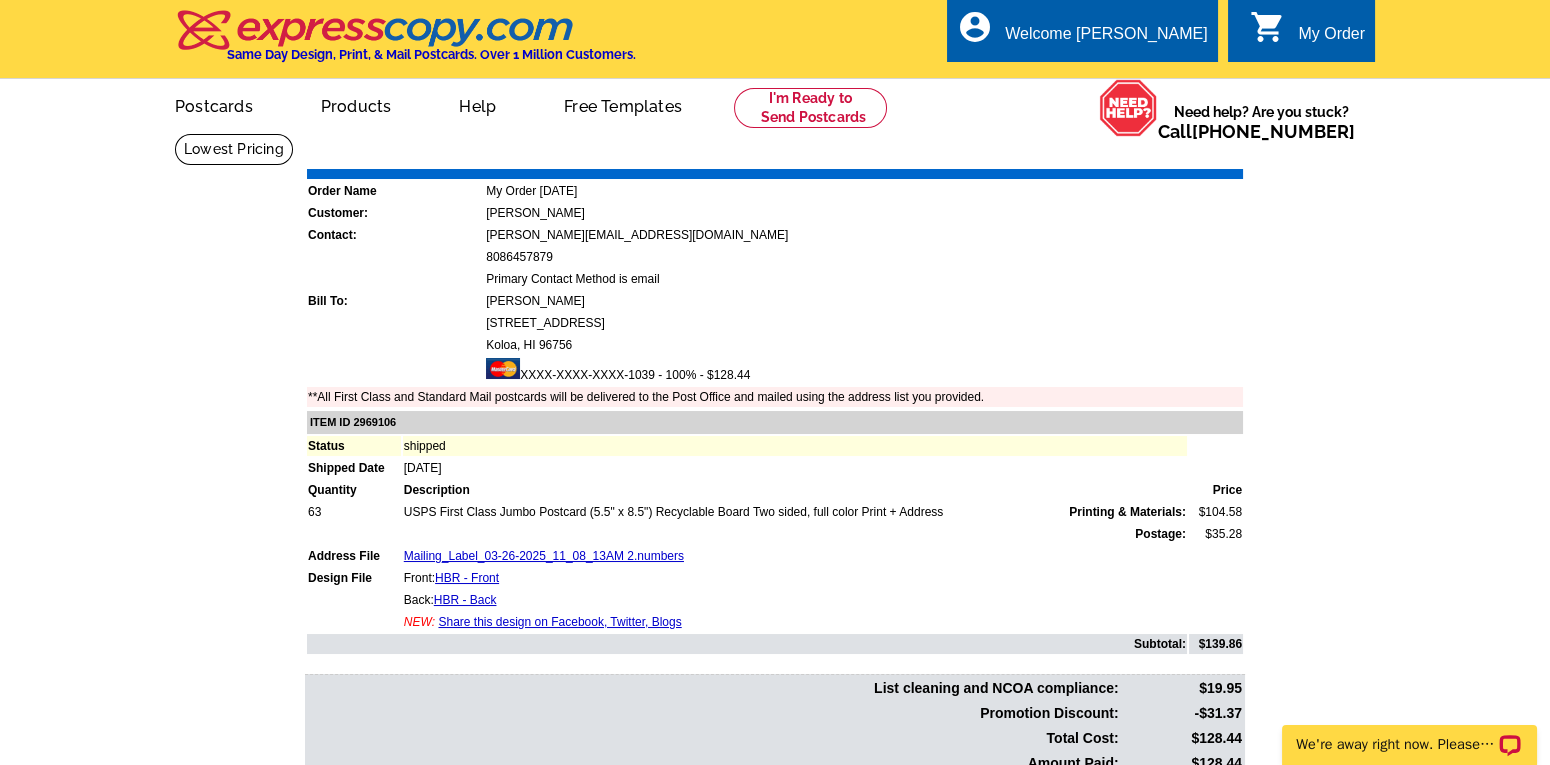 scroll, scrollTop: 0, scrollLeft: 0, axis: both 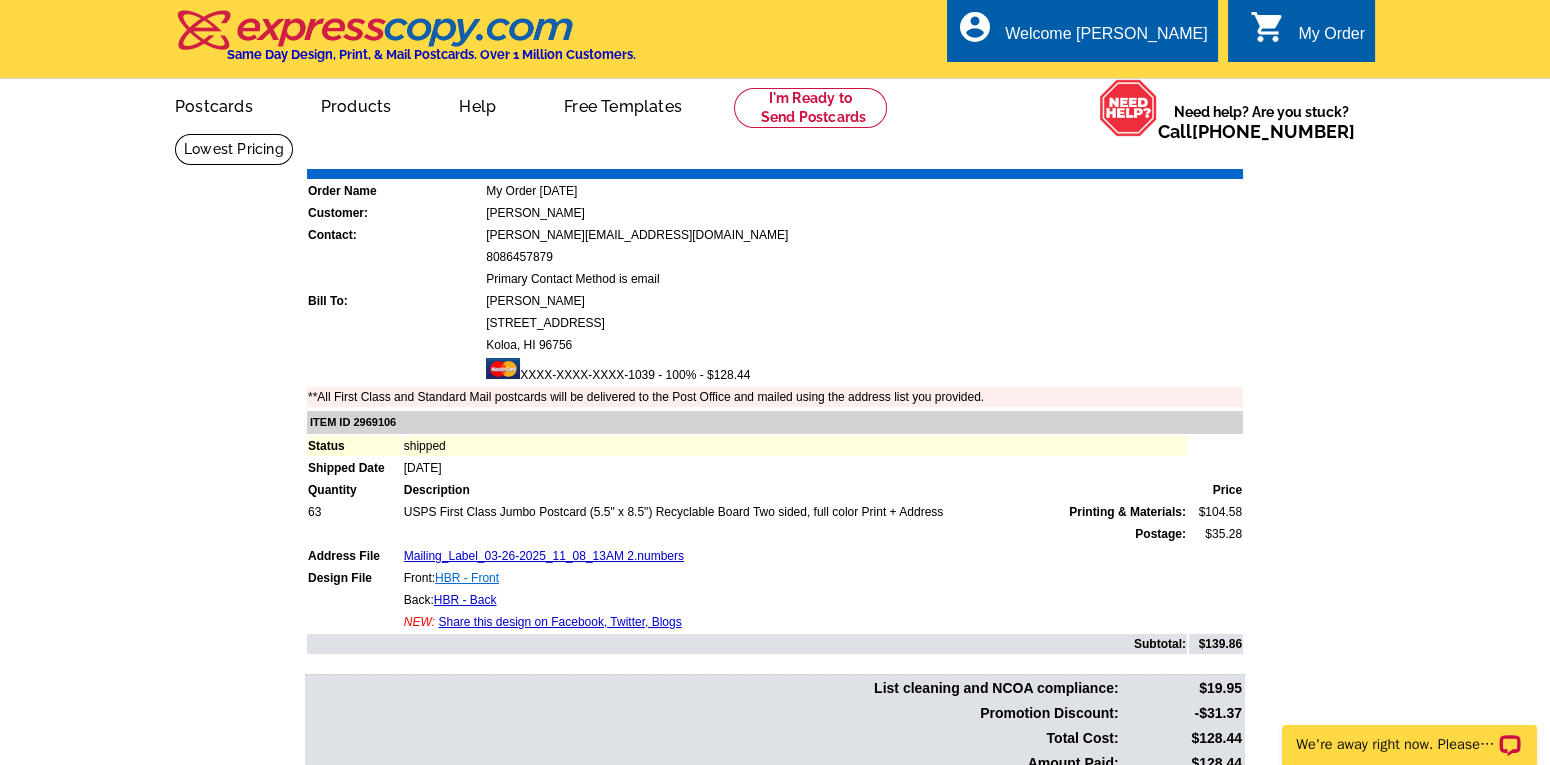 click on "HBR - Front" at bounding box center [467, 578] 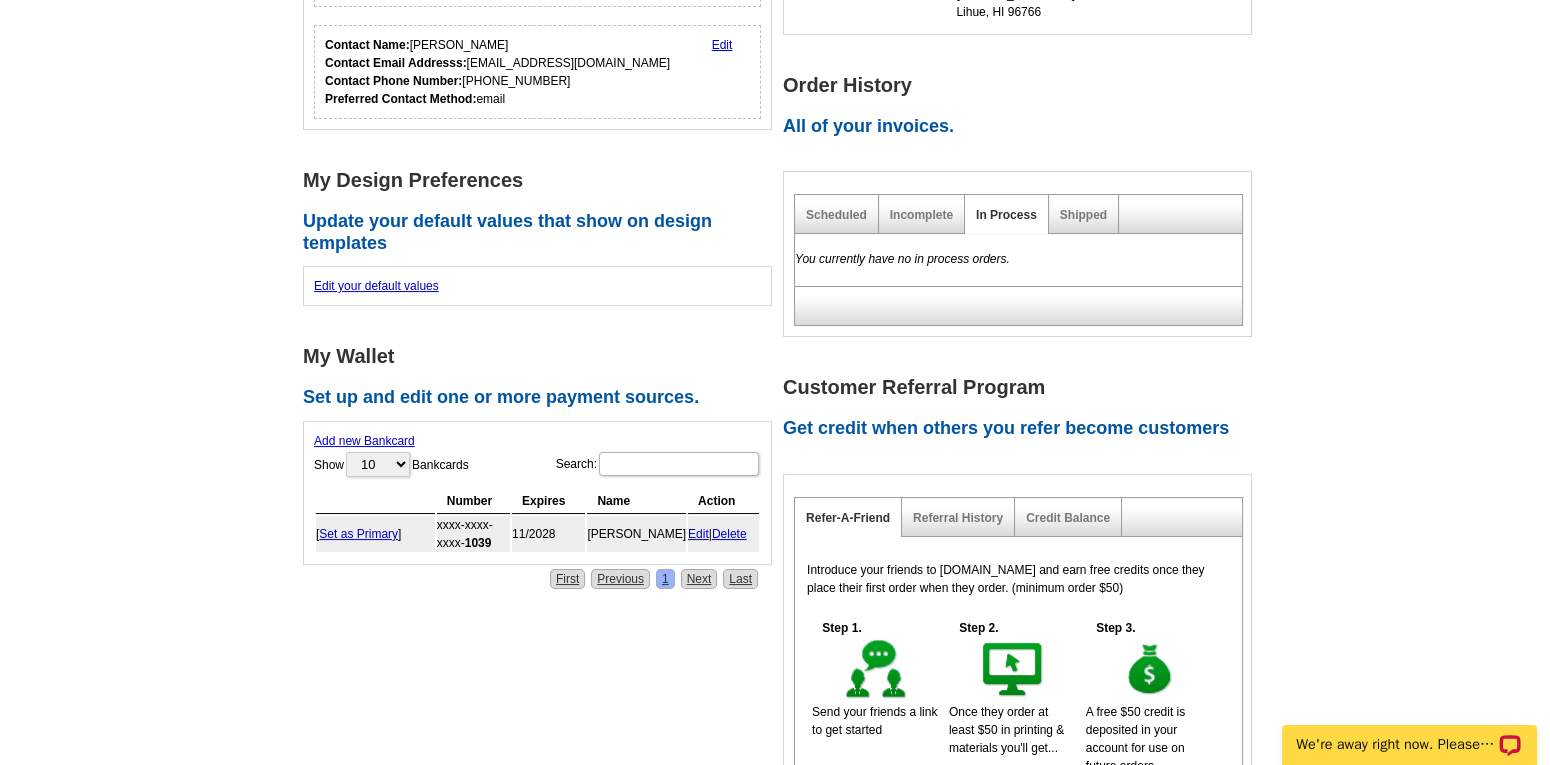 scroll, scrollTop: 0, scrollLeft: 0, axis: both 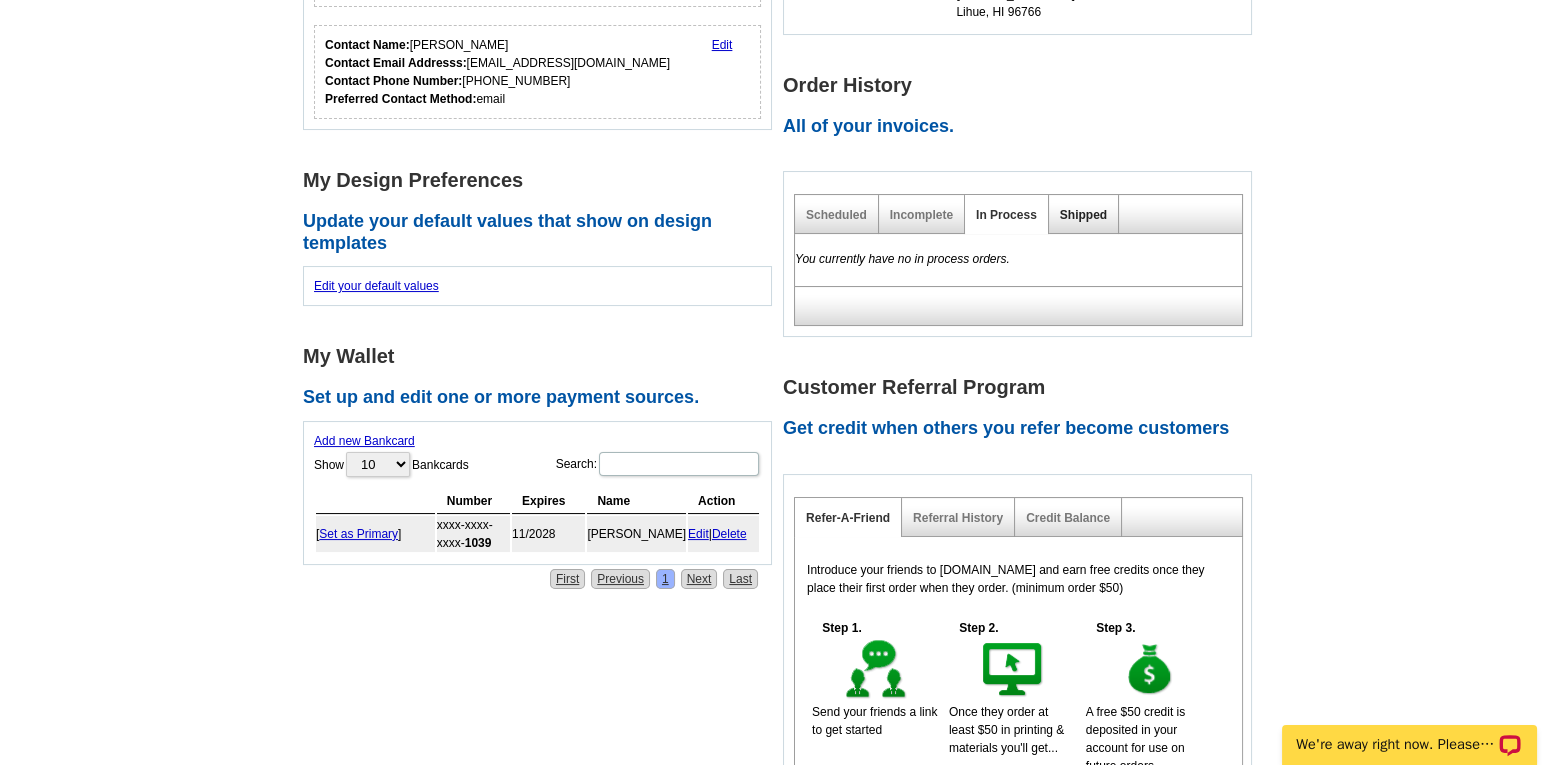 click on "Shipped" at bounding box center (1083, 215) 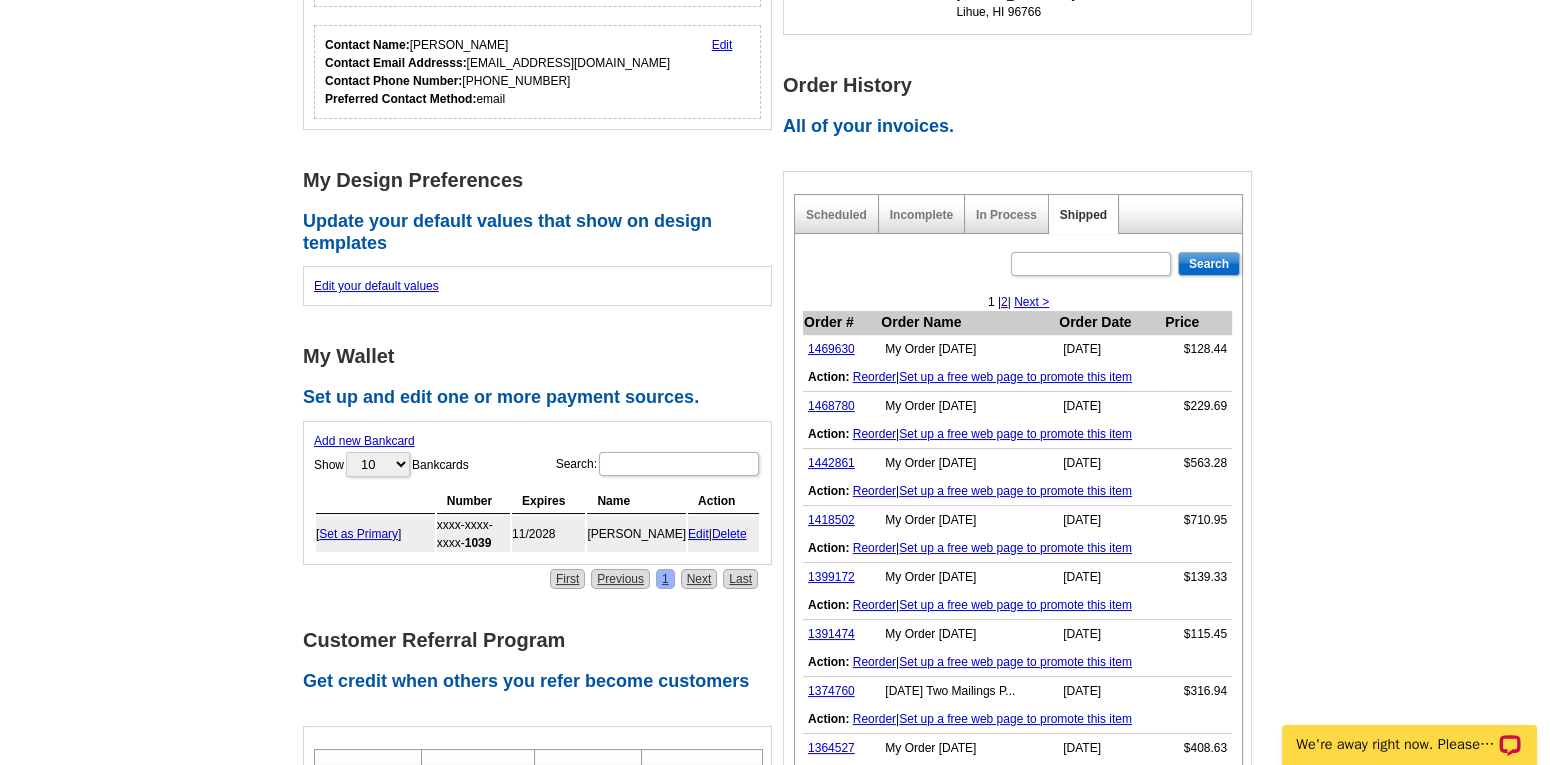 click on "Reorder" at bounding box center (874, 434) 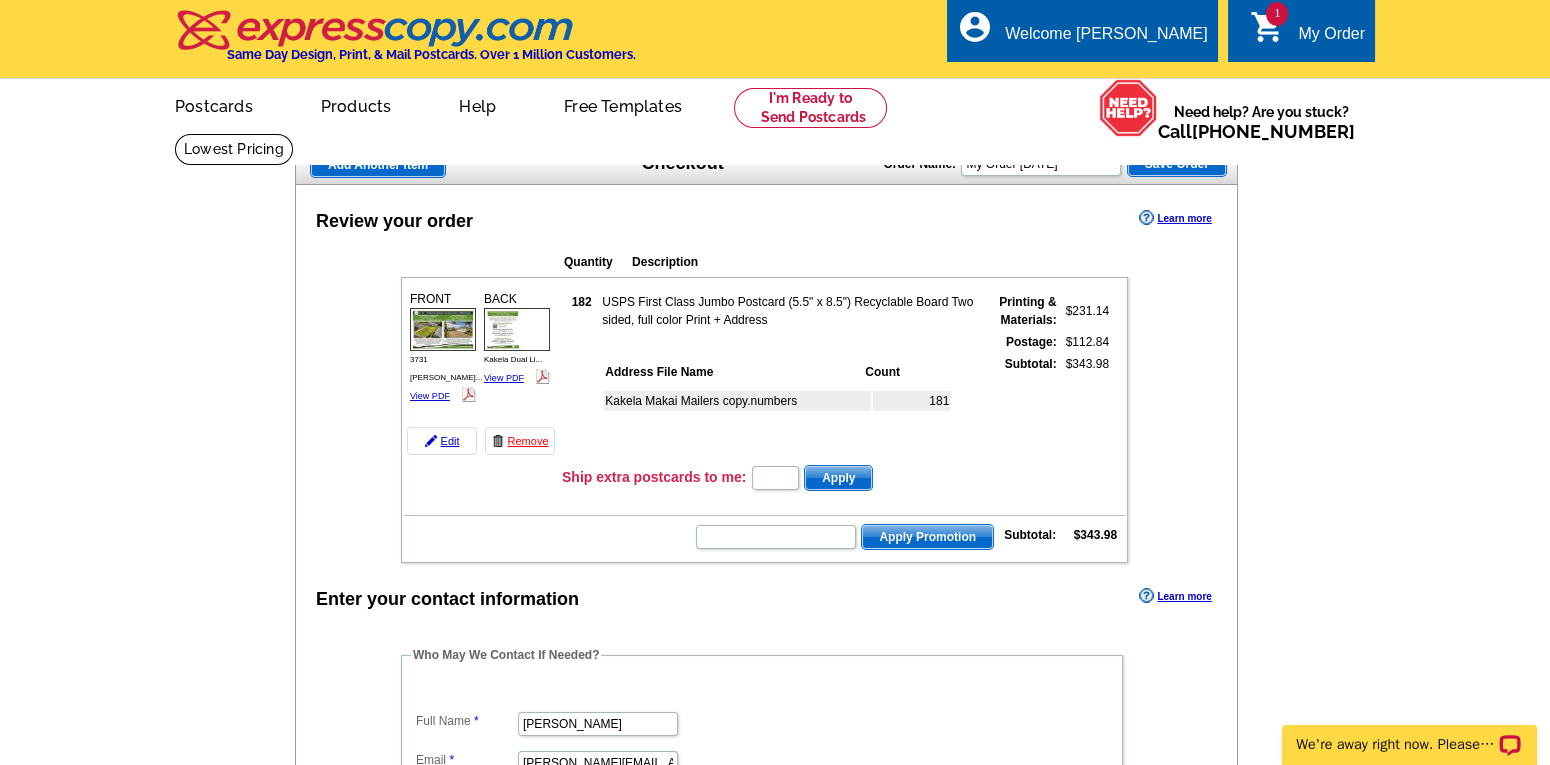 scroll, scrollTop: 0, scrollLeft: 0, axis: both 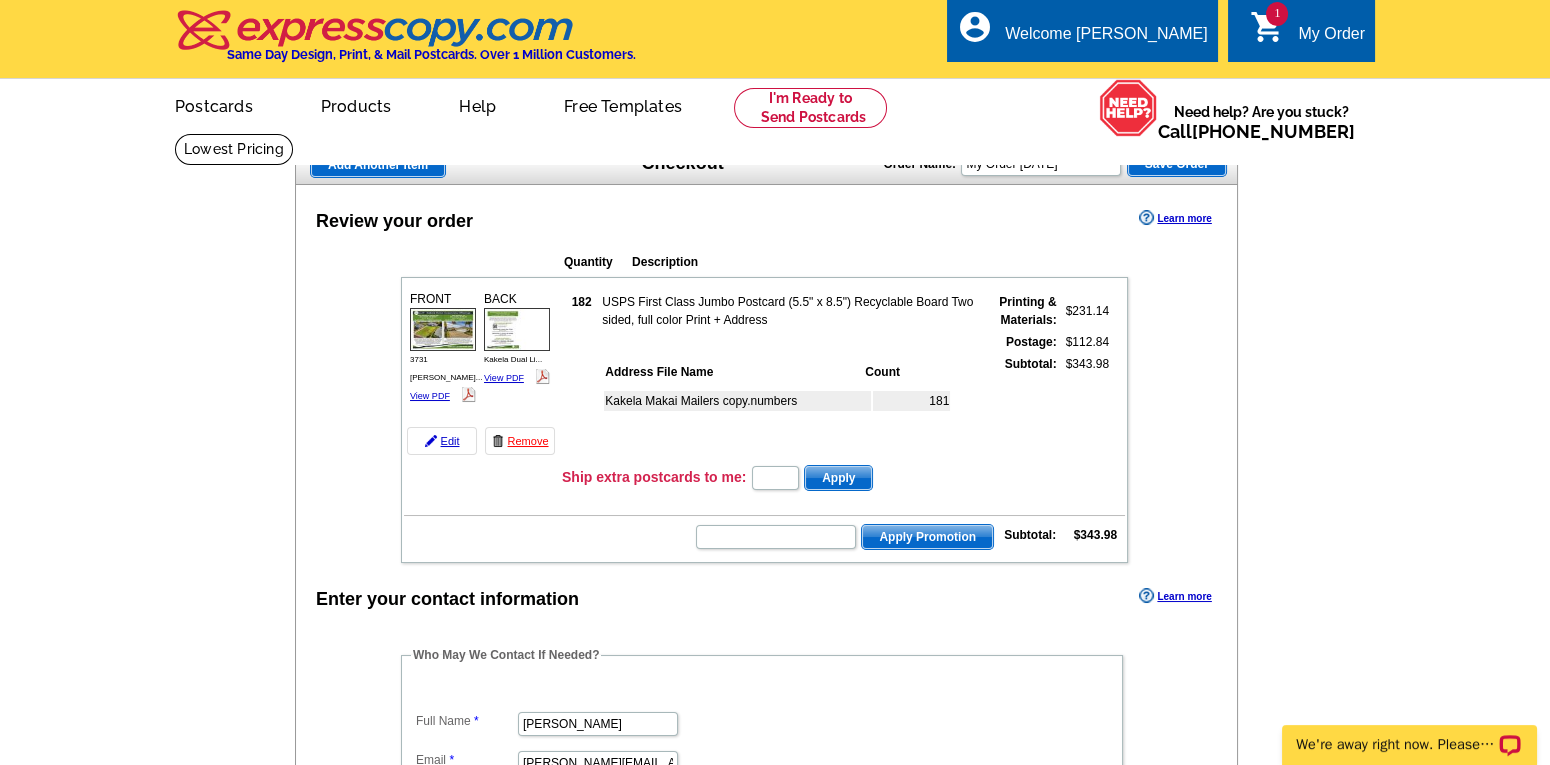 click at bounding box center (1128, 108) 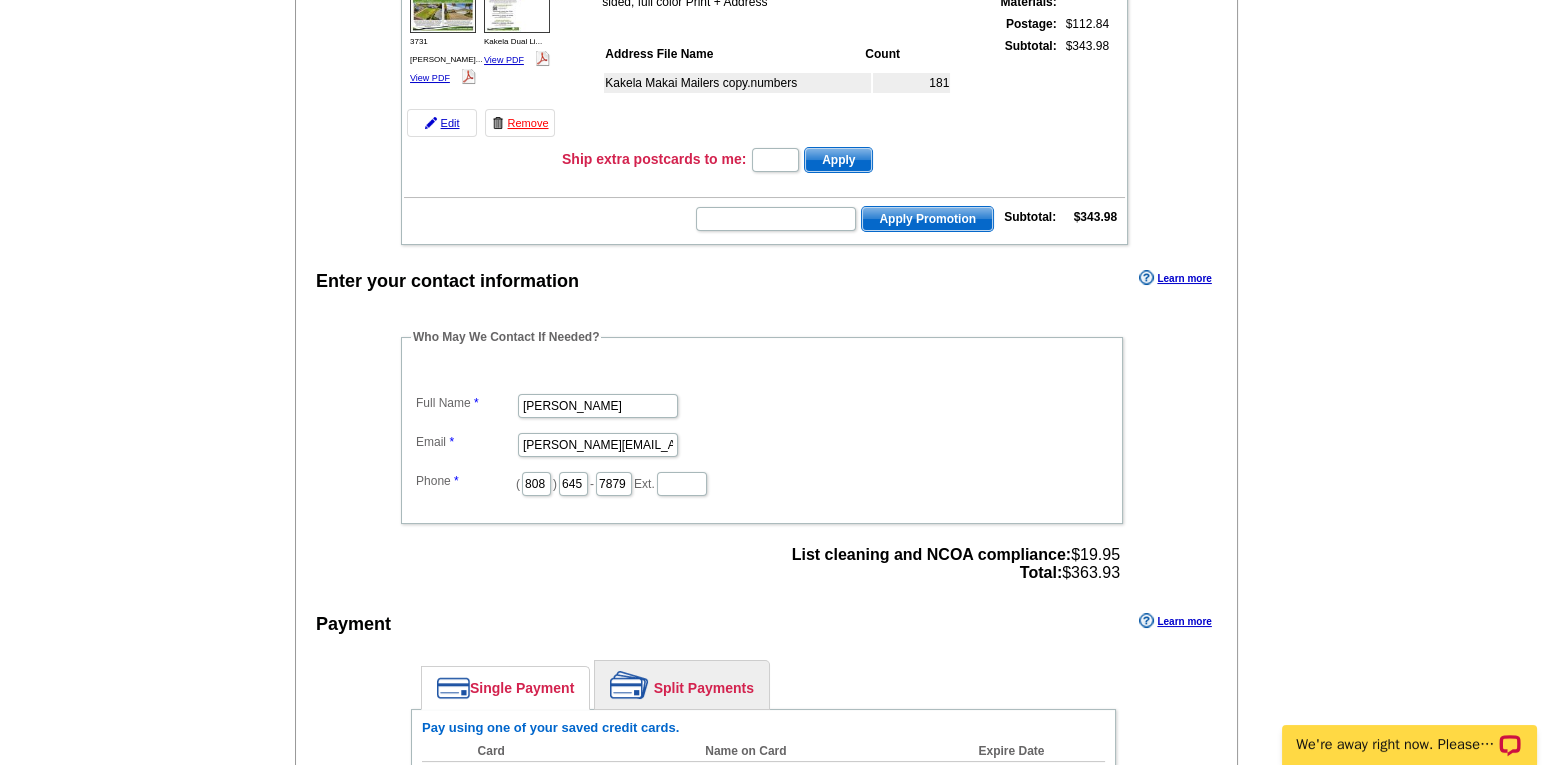 scroll, scrollTop: 315, scrollLeft: 0, axis: vertical 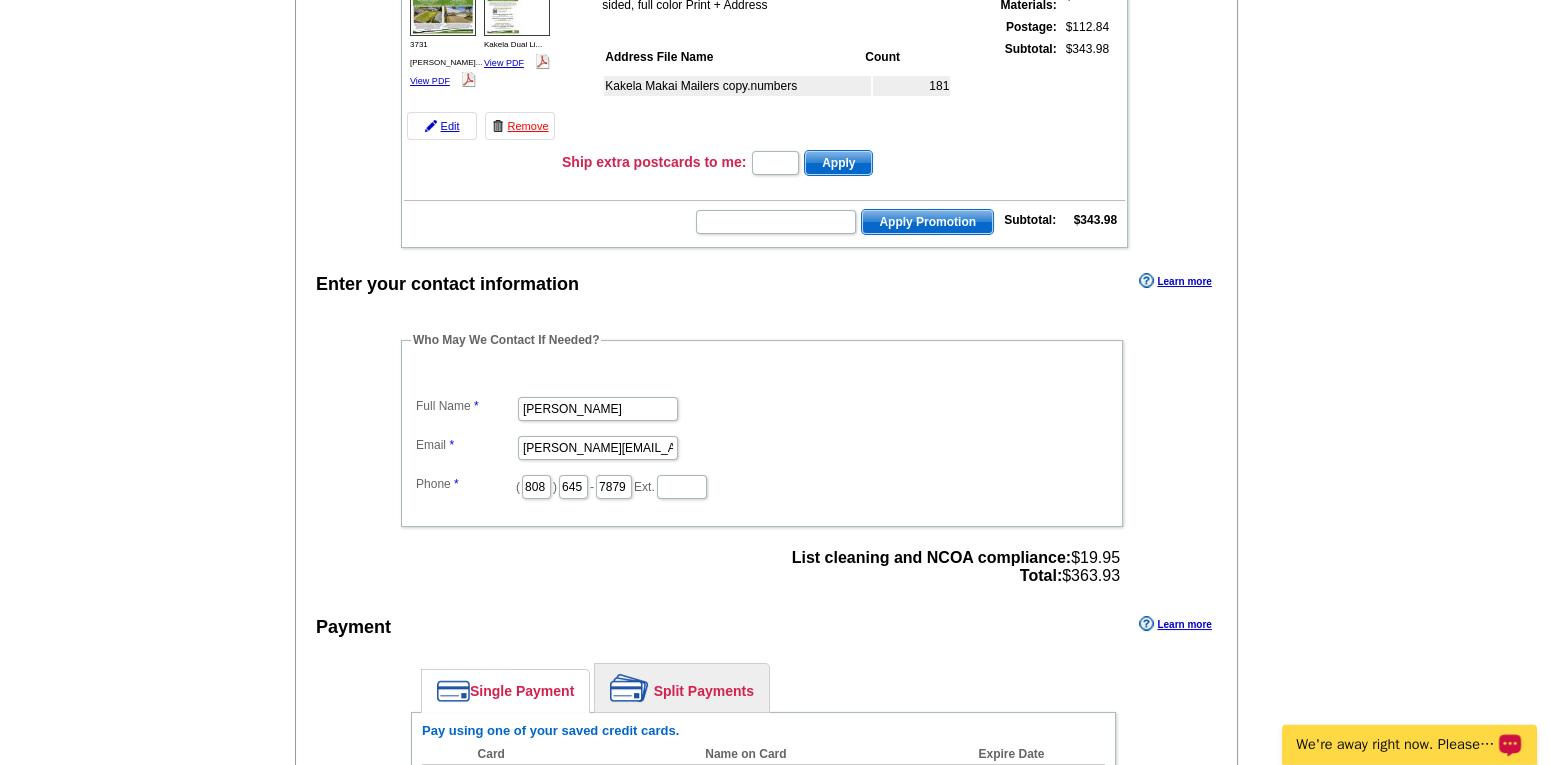 click on "We're away right now. Please check back later!" at bounding box center [1396, 744] 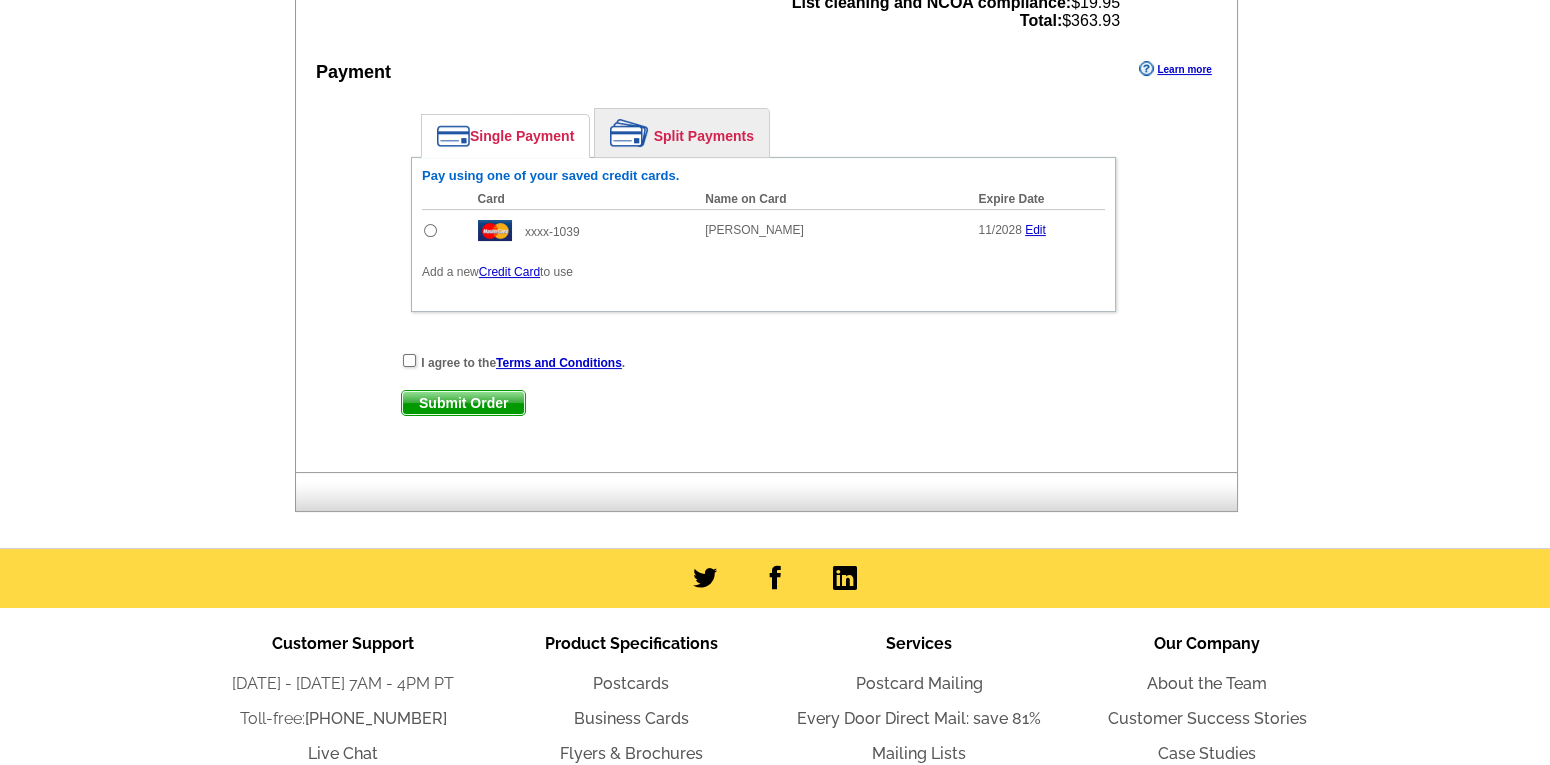 scroll, scrollTop: 877, scrollLeft: 0, axis: vertical 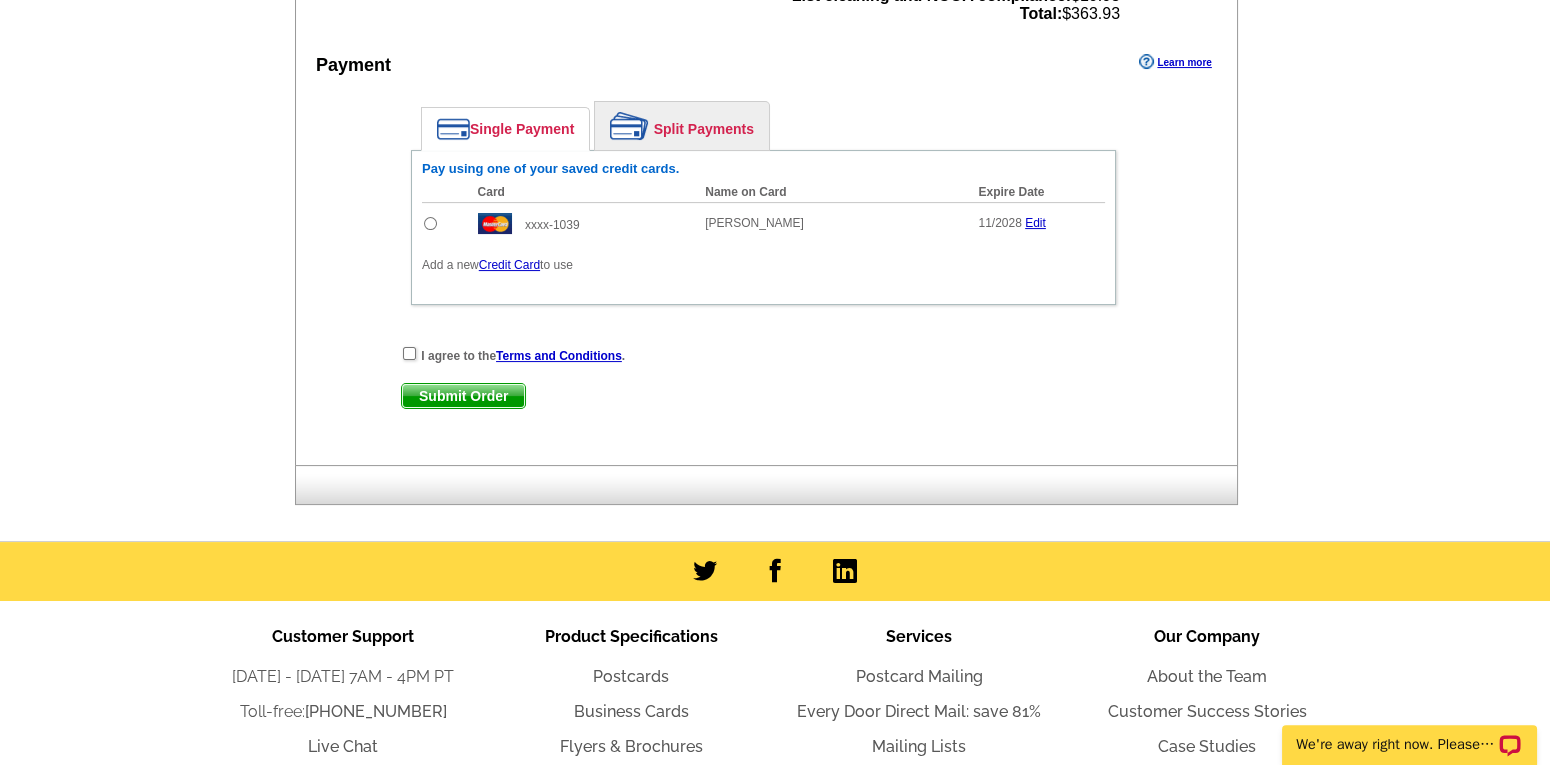 click on "Add Another Item
Checkout
Order Name:
My Order [DATE]
Save Order
Review your order
Learn more
Quantity
Description
182" at bounding box center (775, -102) 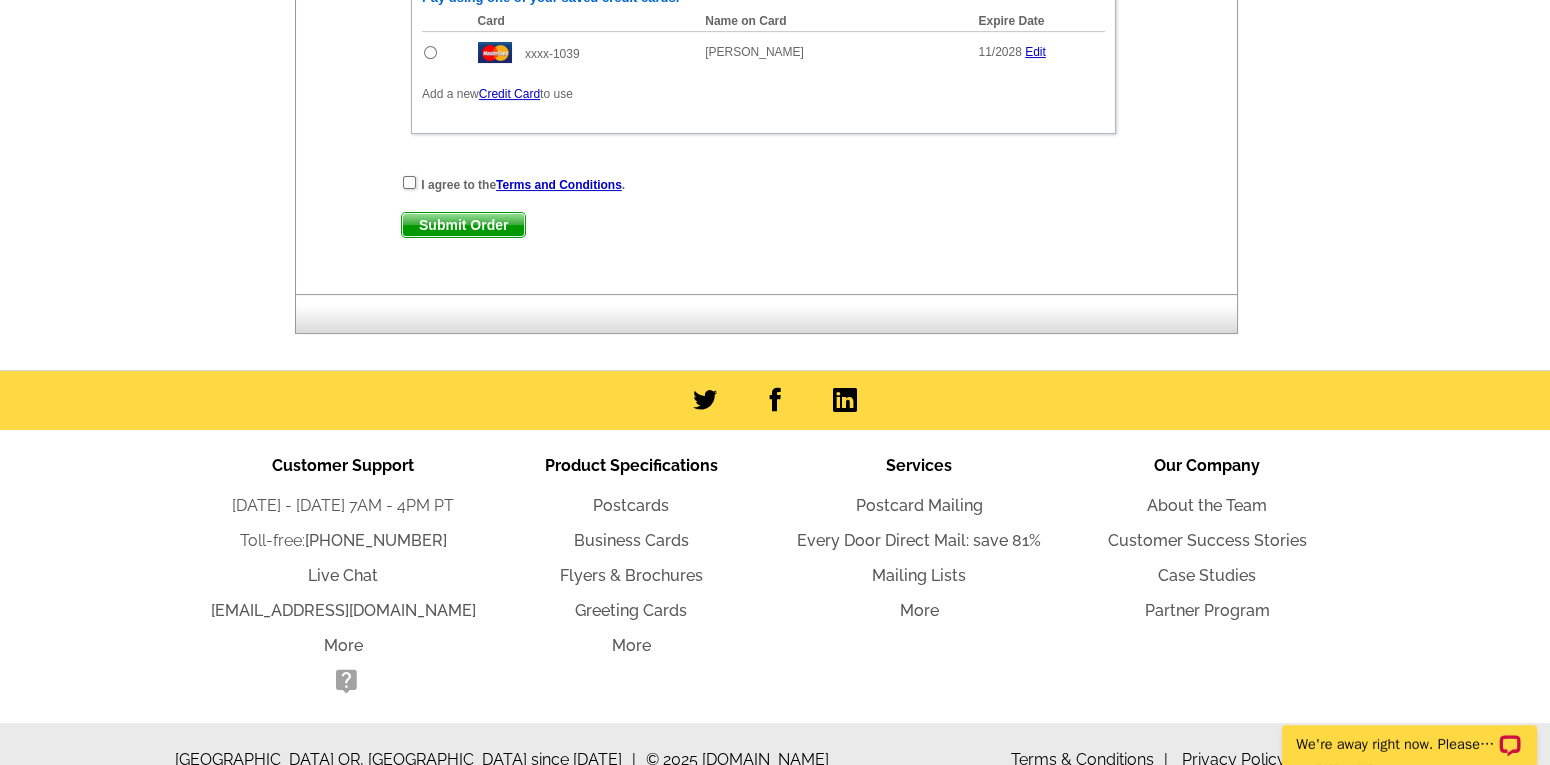 scroll, scrollTop: 1069, scrollLeft: 0, axis: vertical 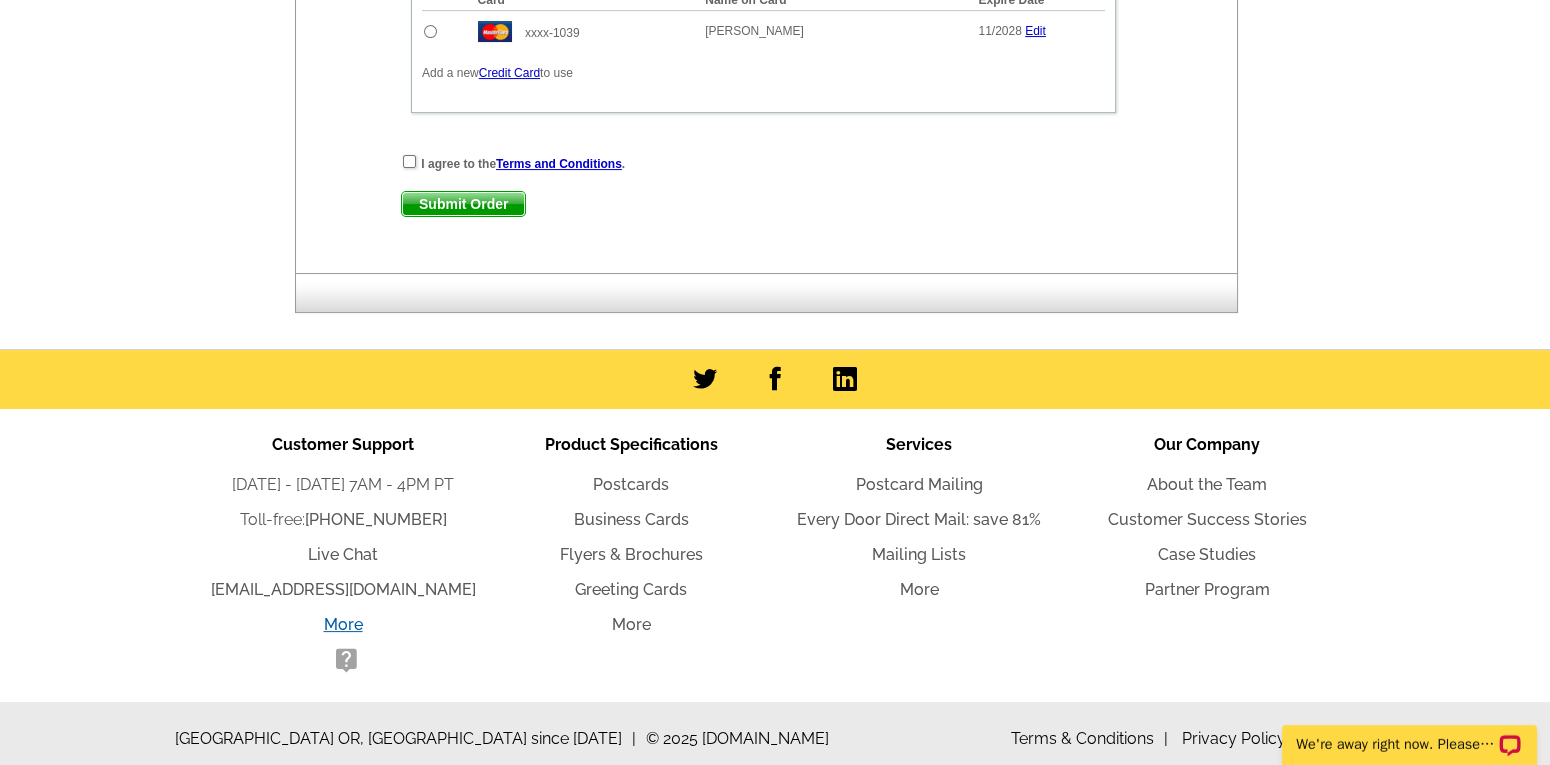 click on "More" at bounding box center [343, 624] 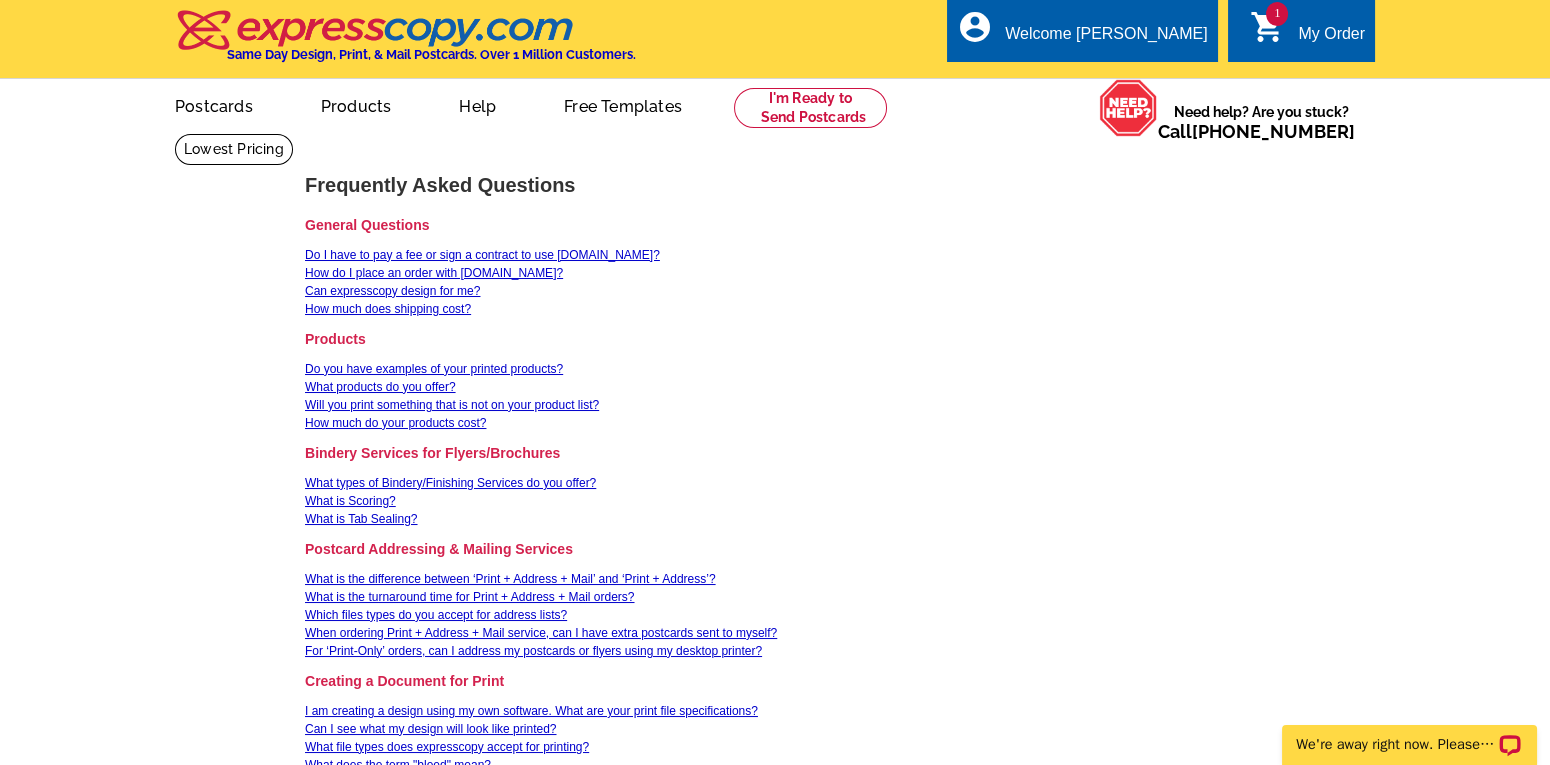 scroll, scrollTop: 0, scrollLeft: 0, axis: both 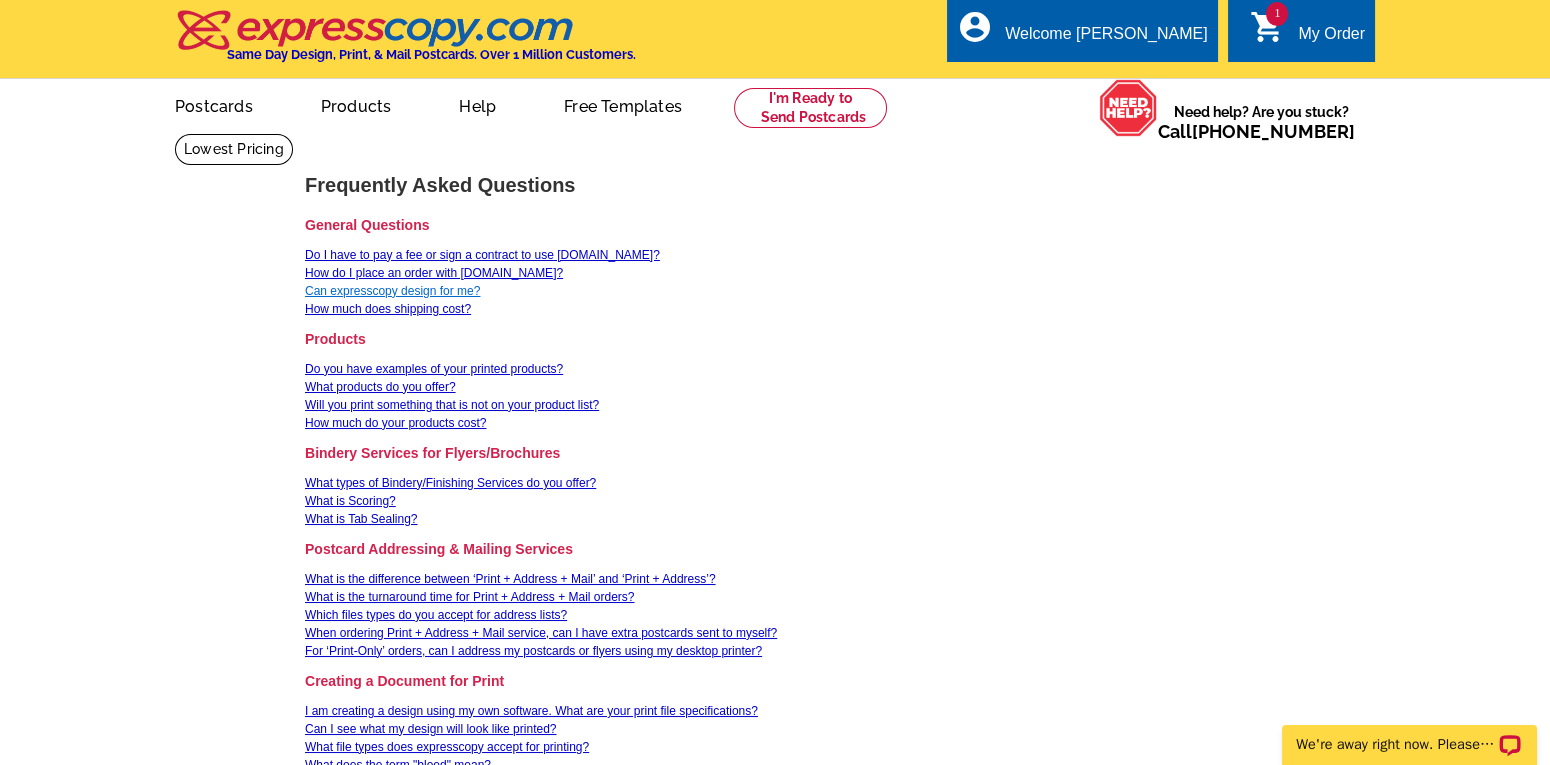 click on "Can expresscopy design for me?" at bounding box center [392, 291] 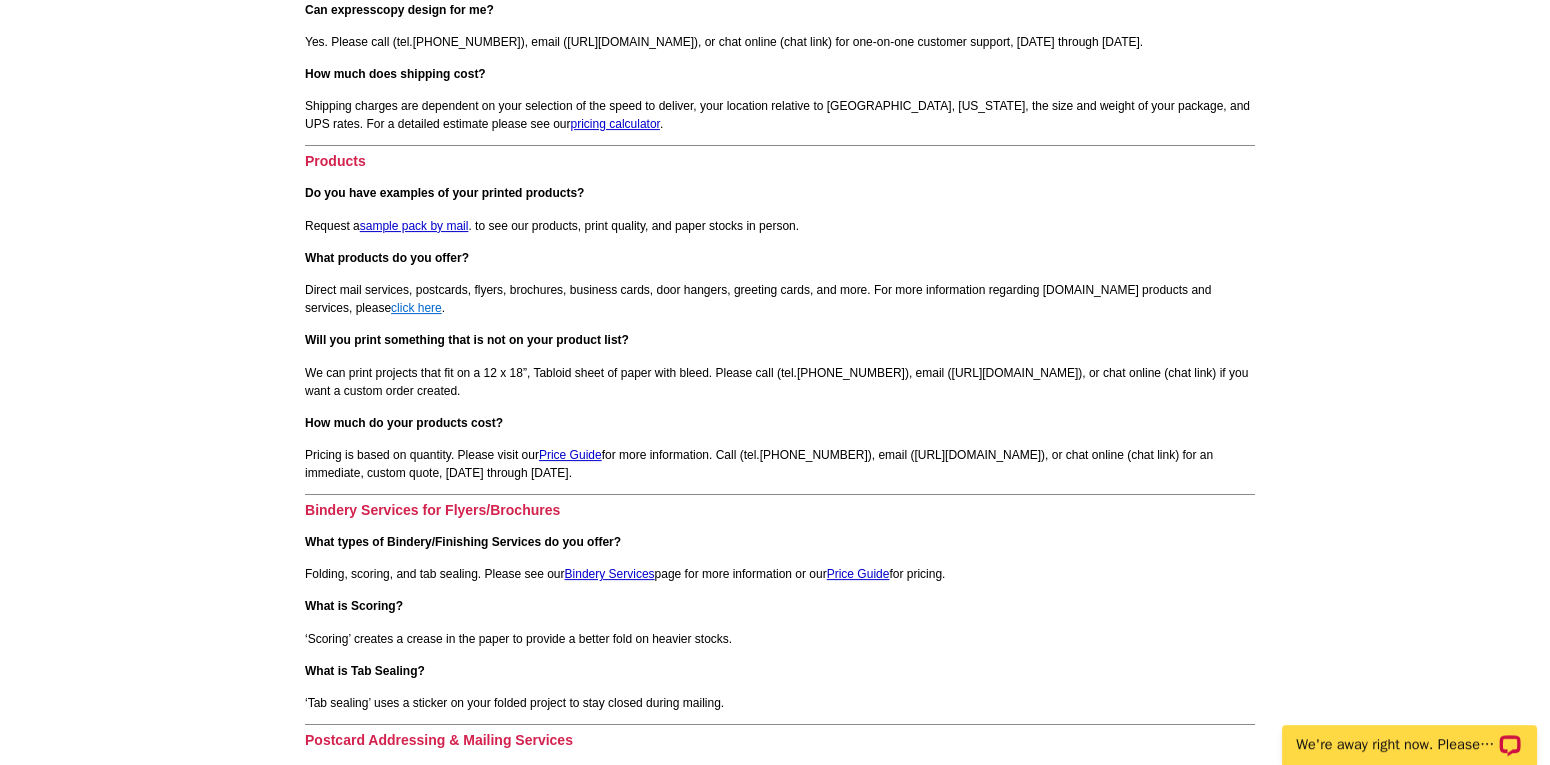 click on "click here" at bounding box center (416, 308) 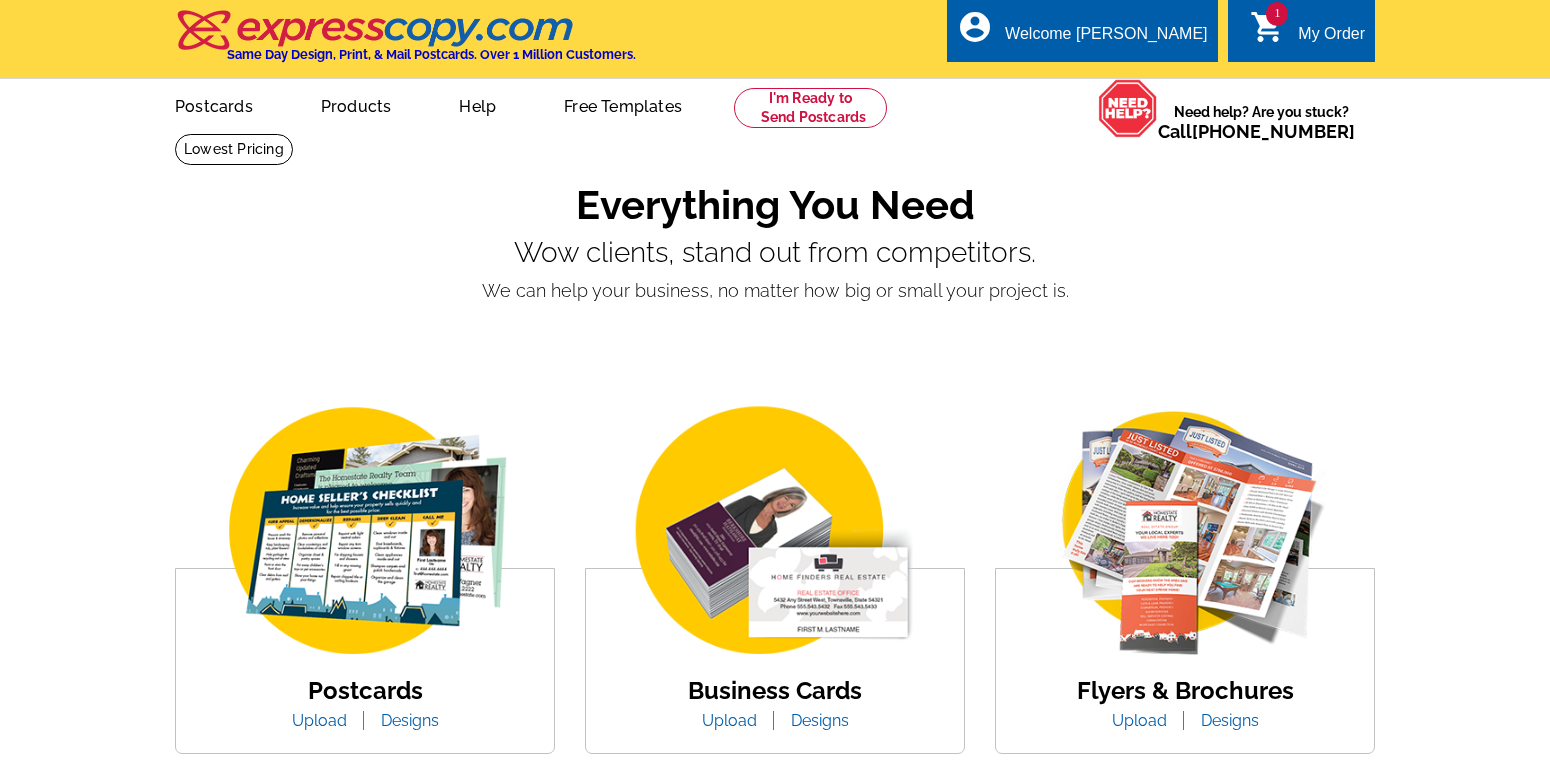 scroll, scrollTop: 0, scrollLeft: 0, axis: both 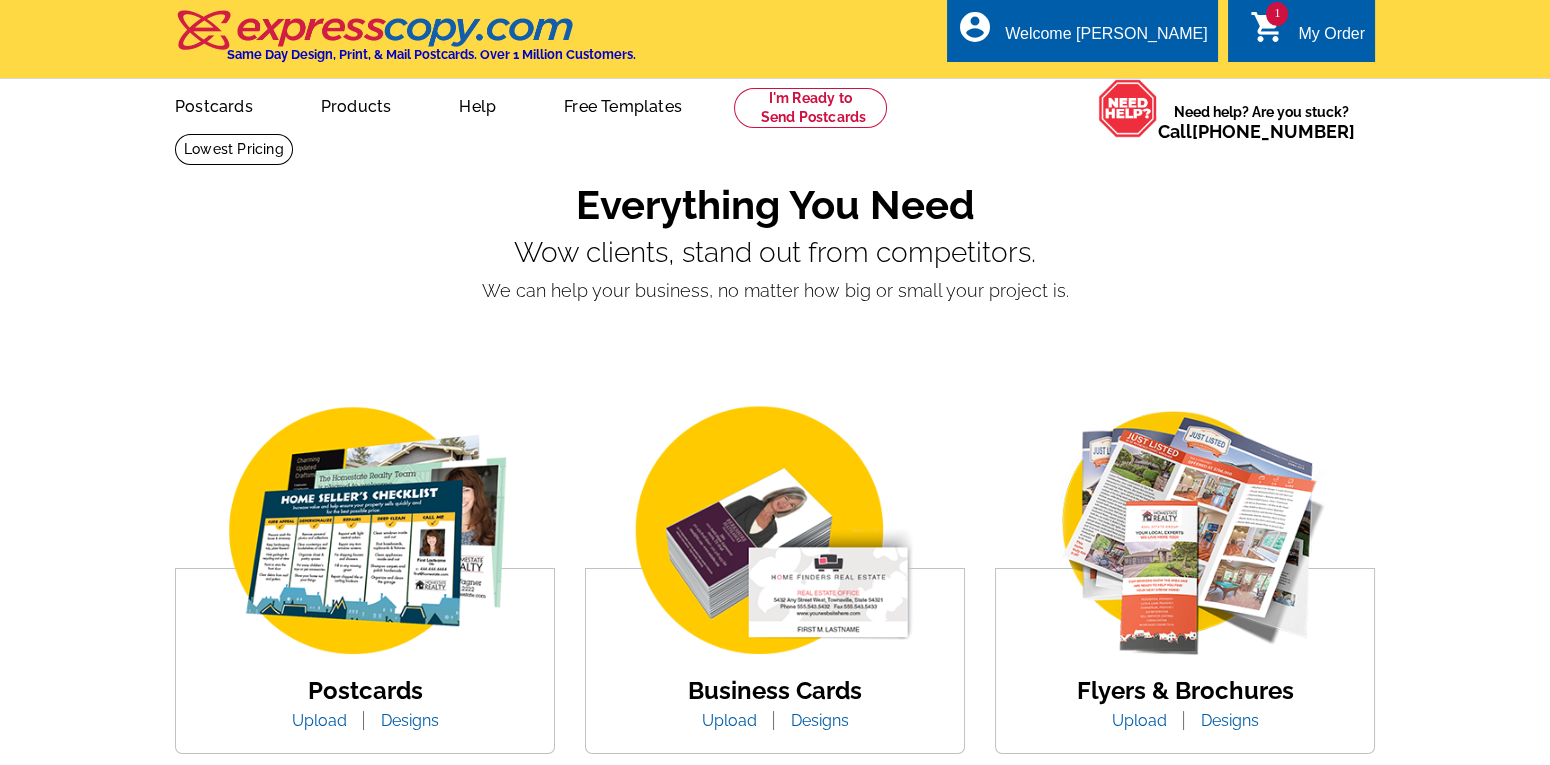 click on "Upload" at bounding box center (319, 720) 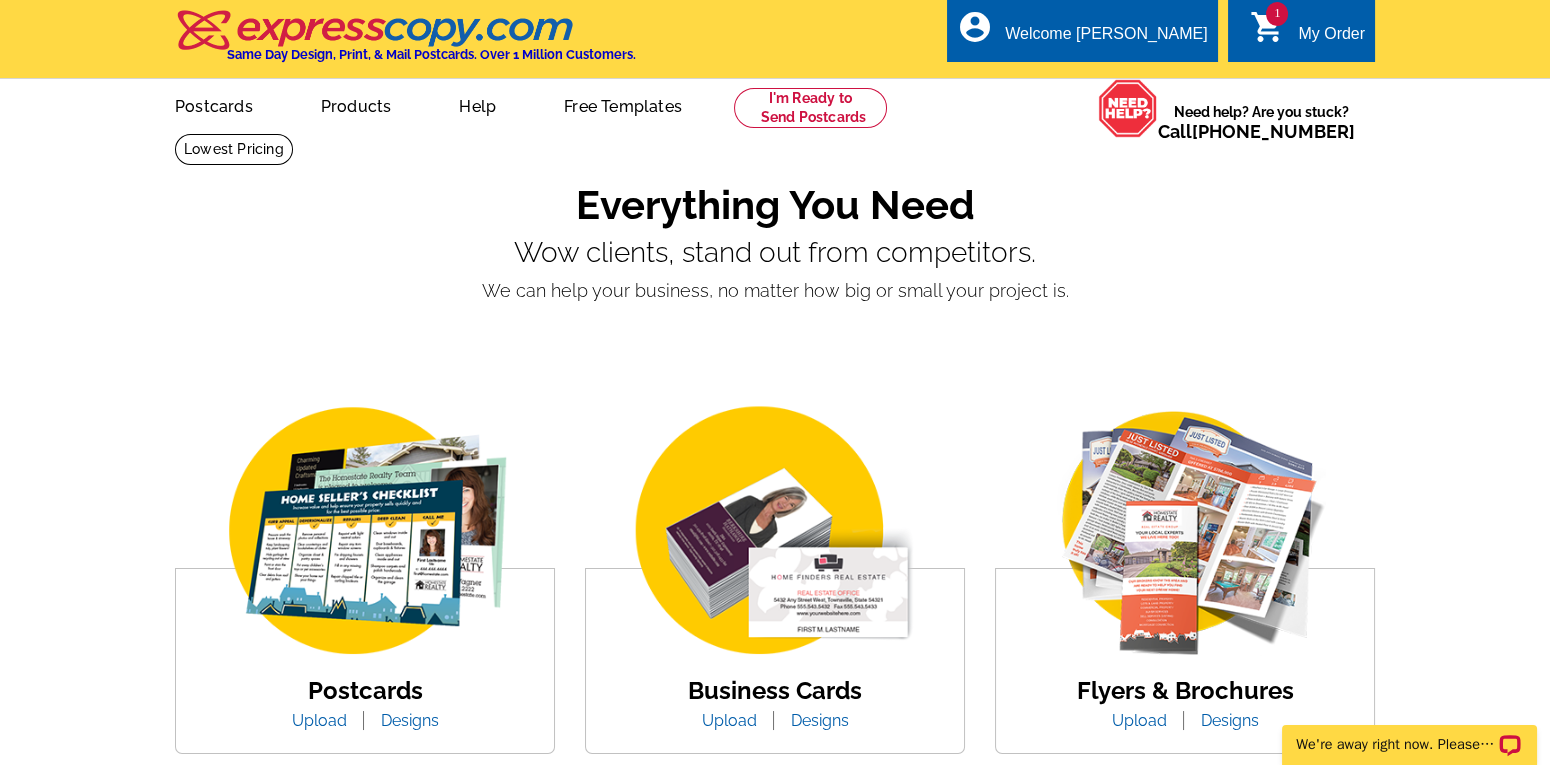 scroll, scrollTop: 0, scrollLeft: 0, axis: both 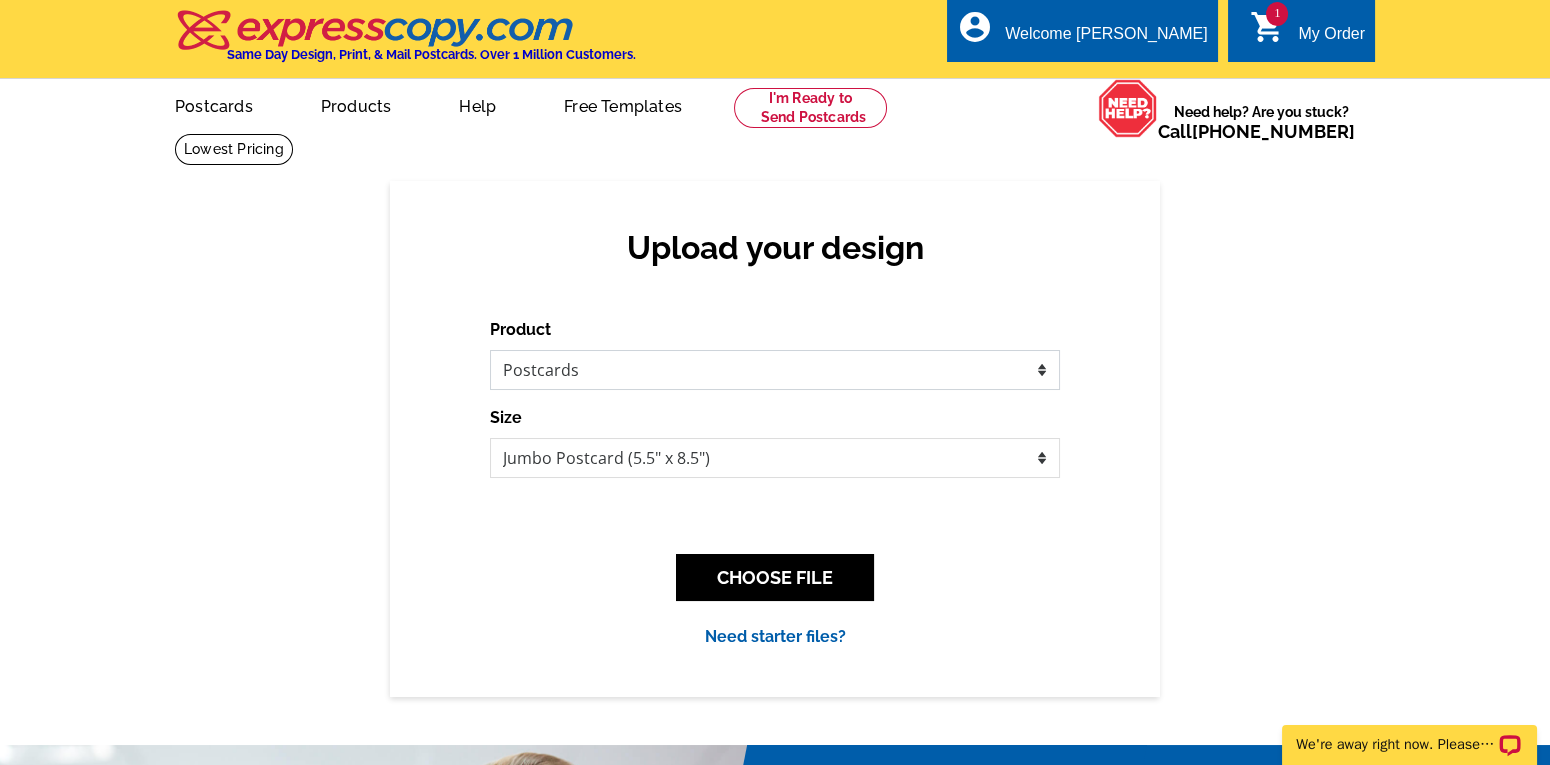 click on "Postcards" at bounding box center (0, 0) 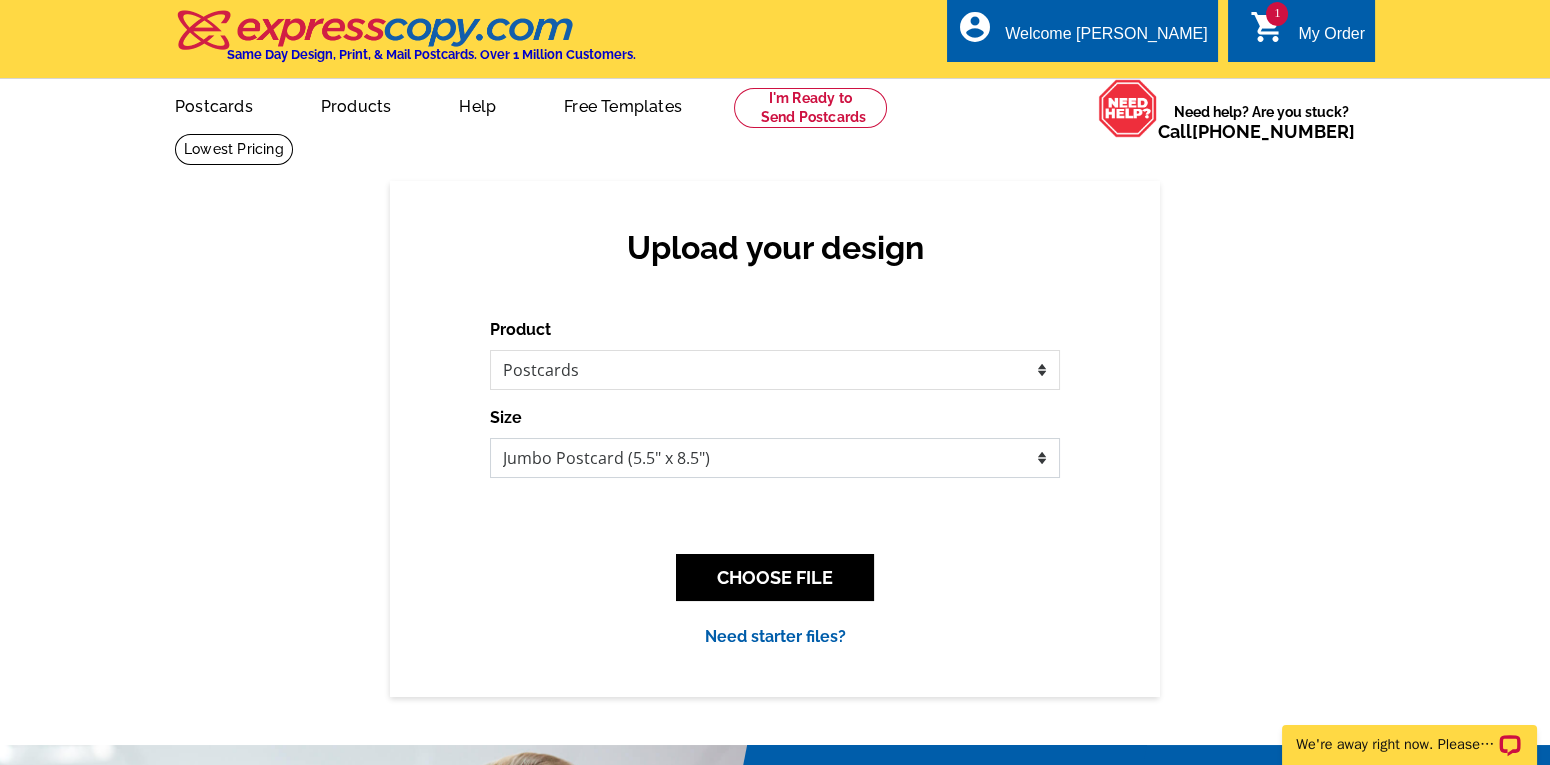 click on "Jumbo Postcard (5.5" x 8.5")" at bounding box center (0, 0) 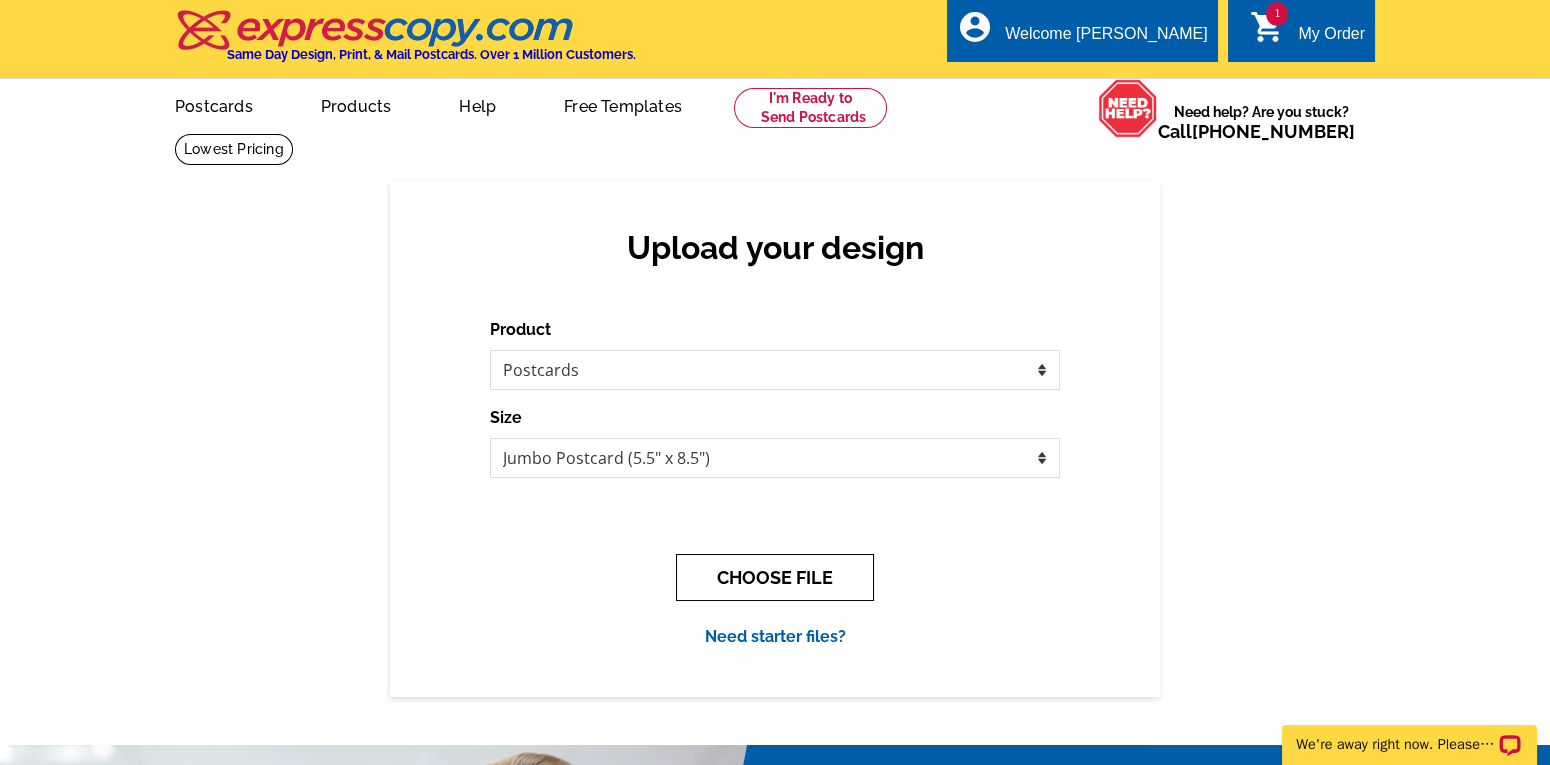 click on "CHOOSE FILE" at bounding box center (775, 577) 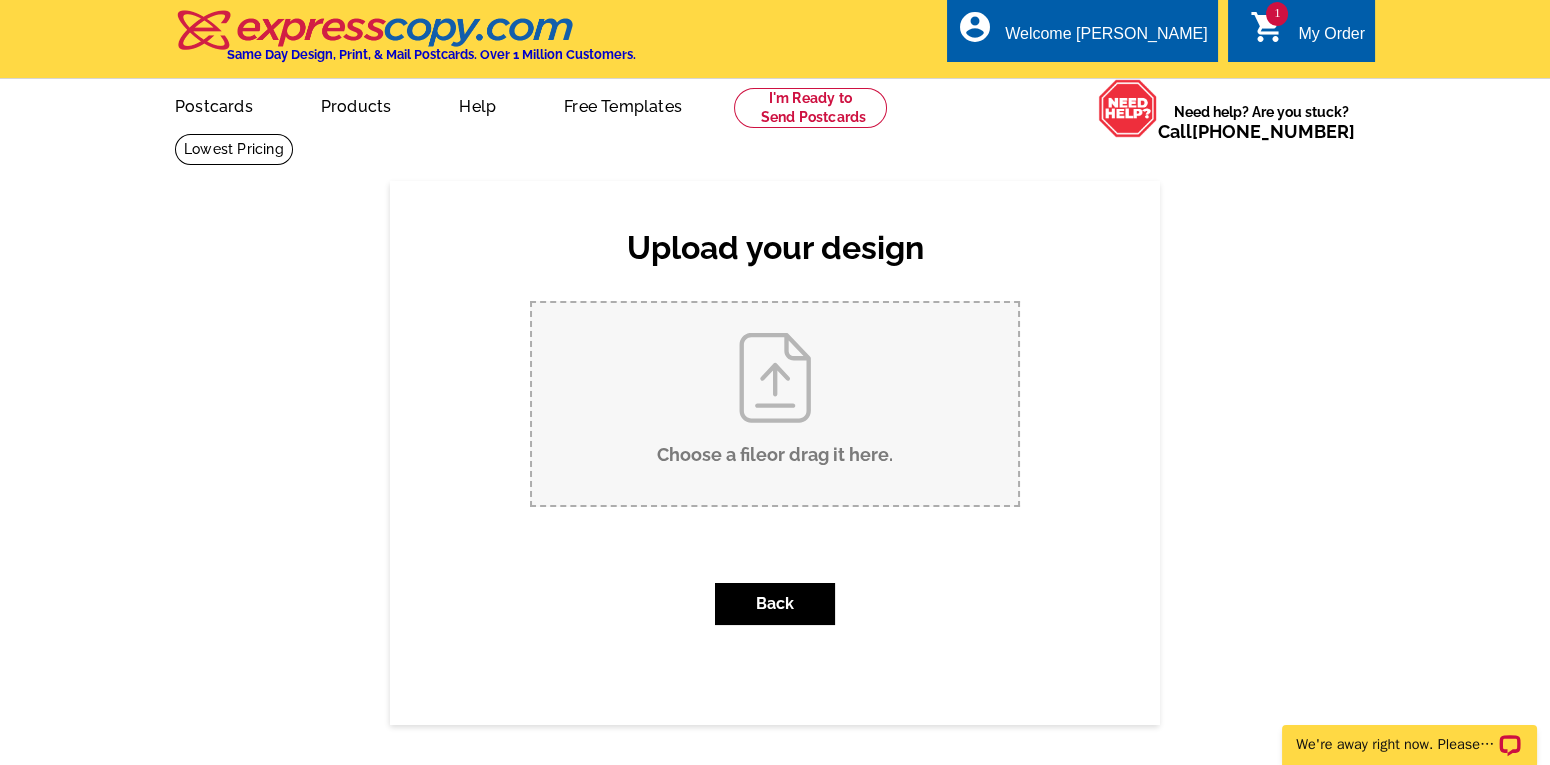 click on "Choose a file  or drag it here ." at bounding box center (775, 404) 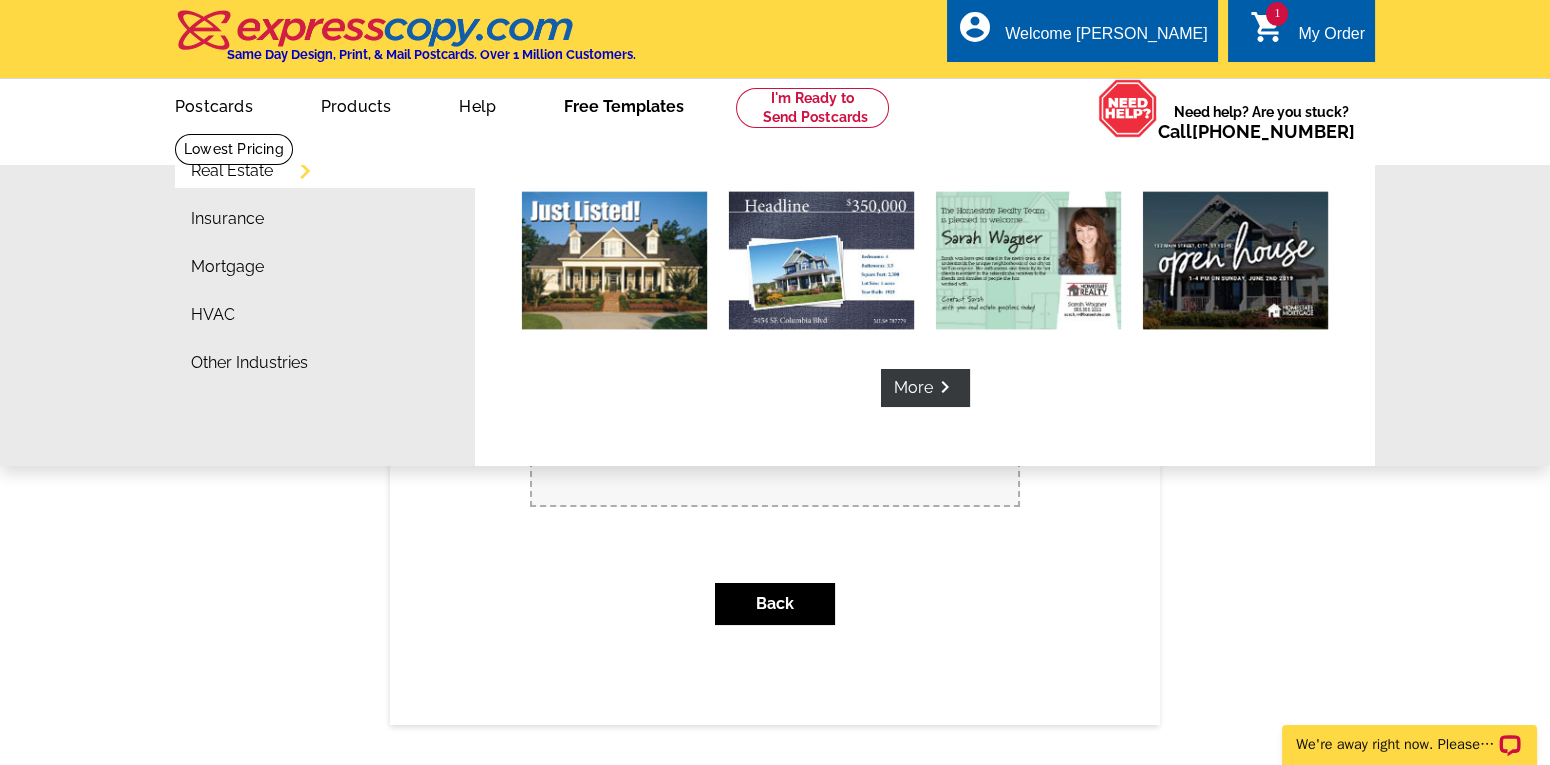 click on "Free Templates" at bounding box center (624, 104) 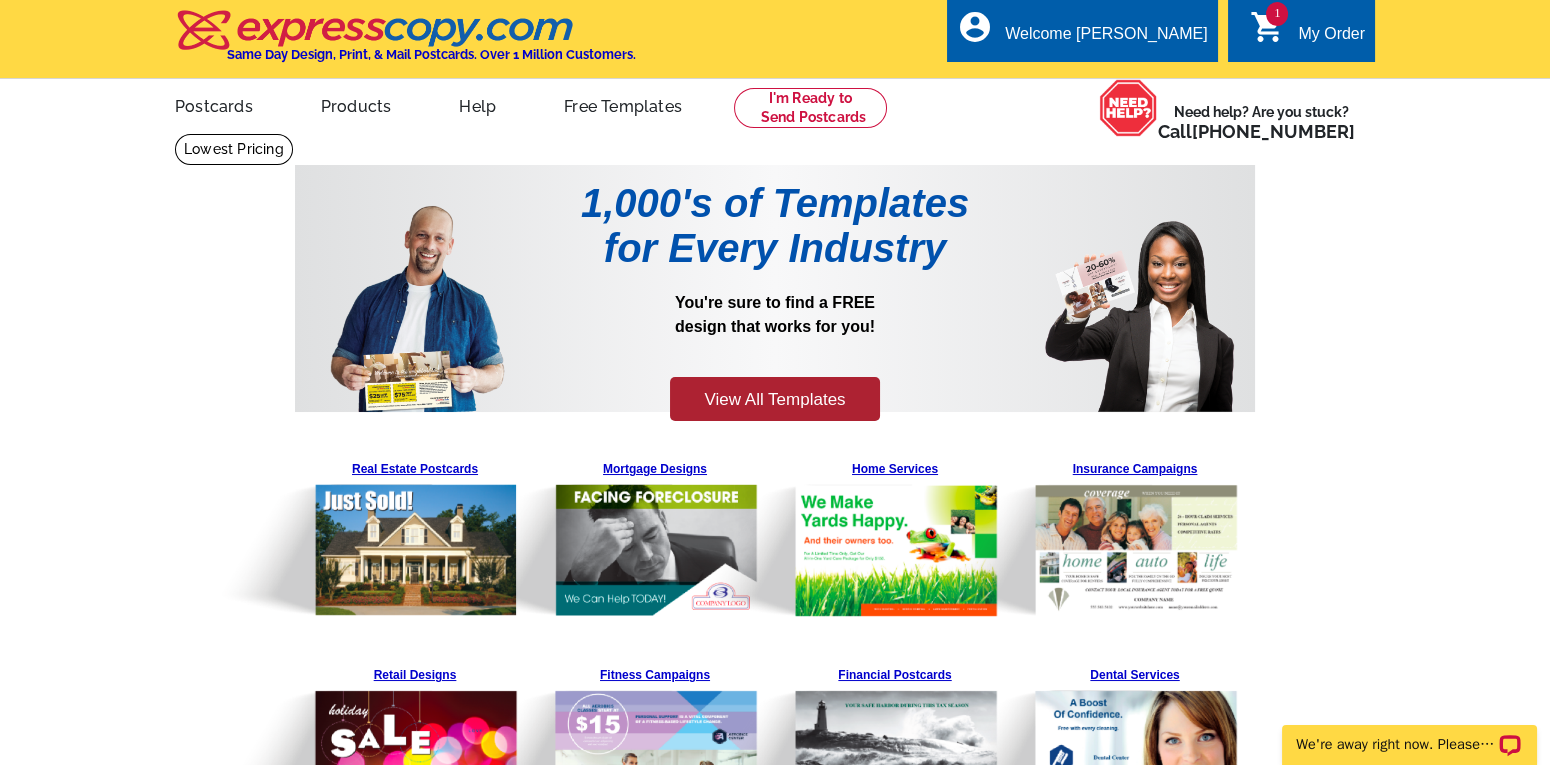 scroll, scrollTop: 0, scrollLeft: 0, axis: both 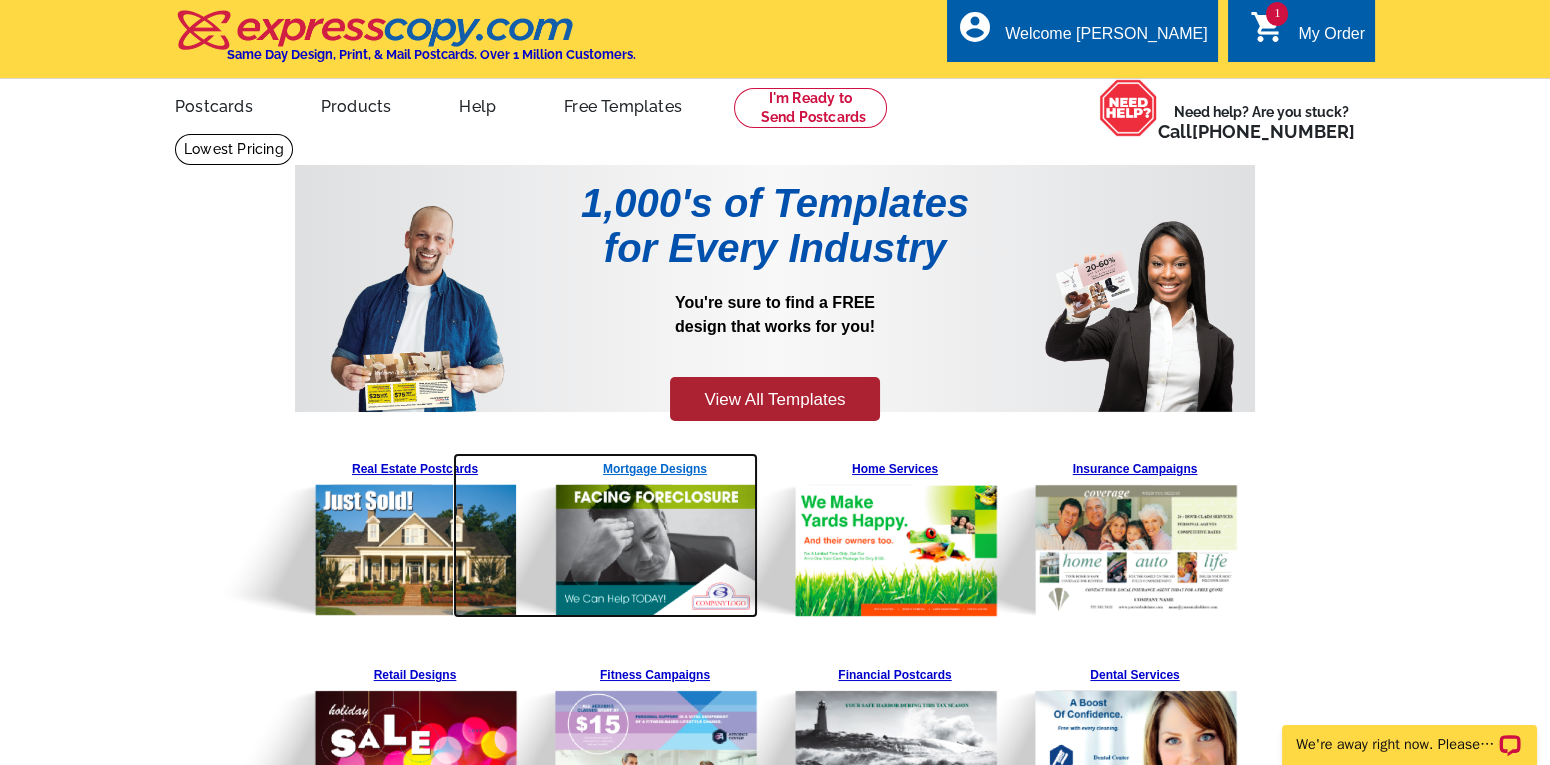 click at bounding box center (605, 535) 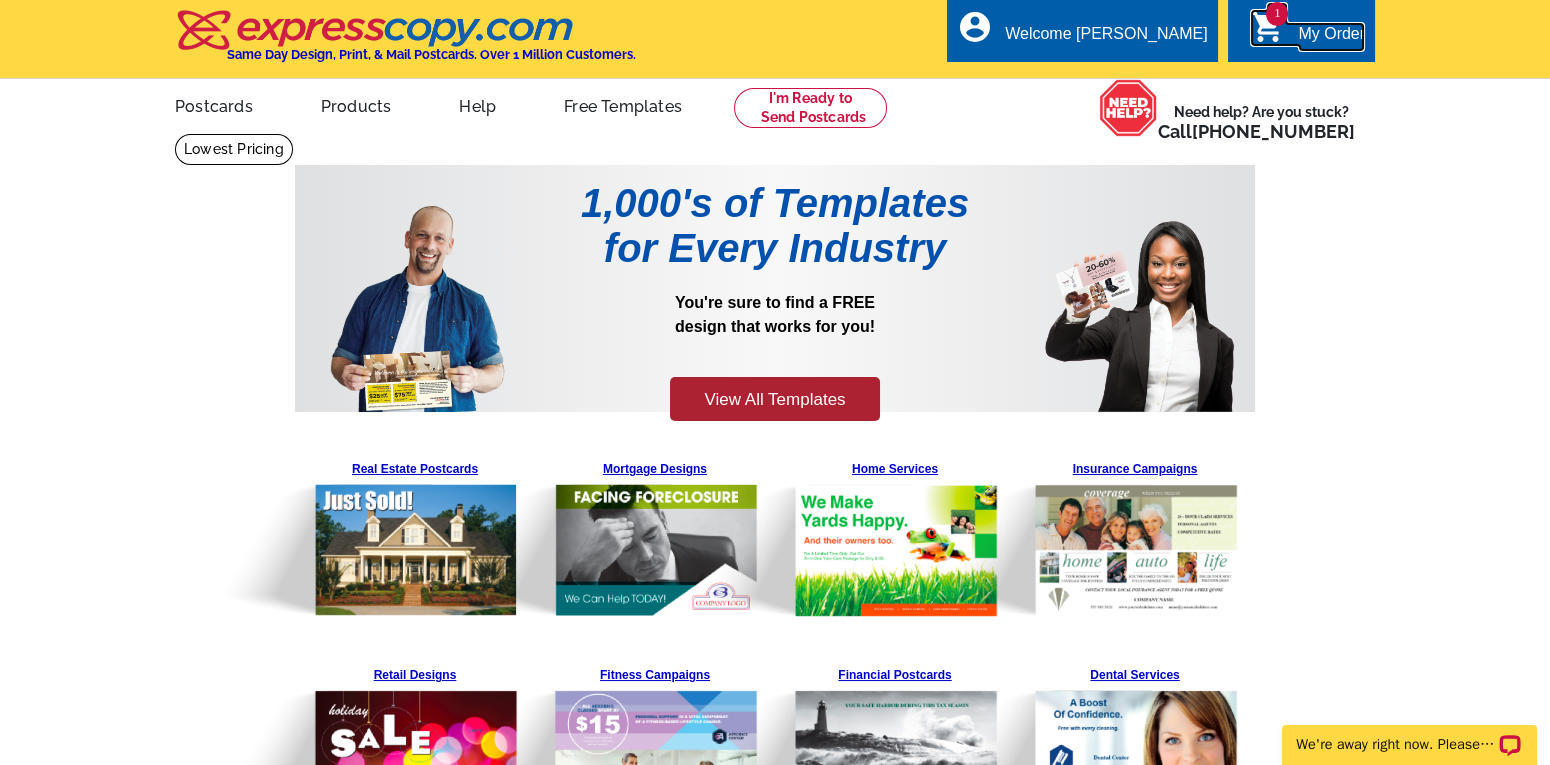 click on "1
shopping_cart
My Order" at bounding box center (1307, 34) 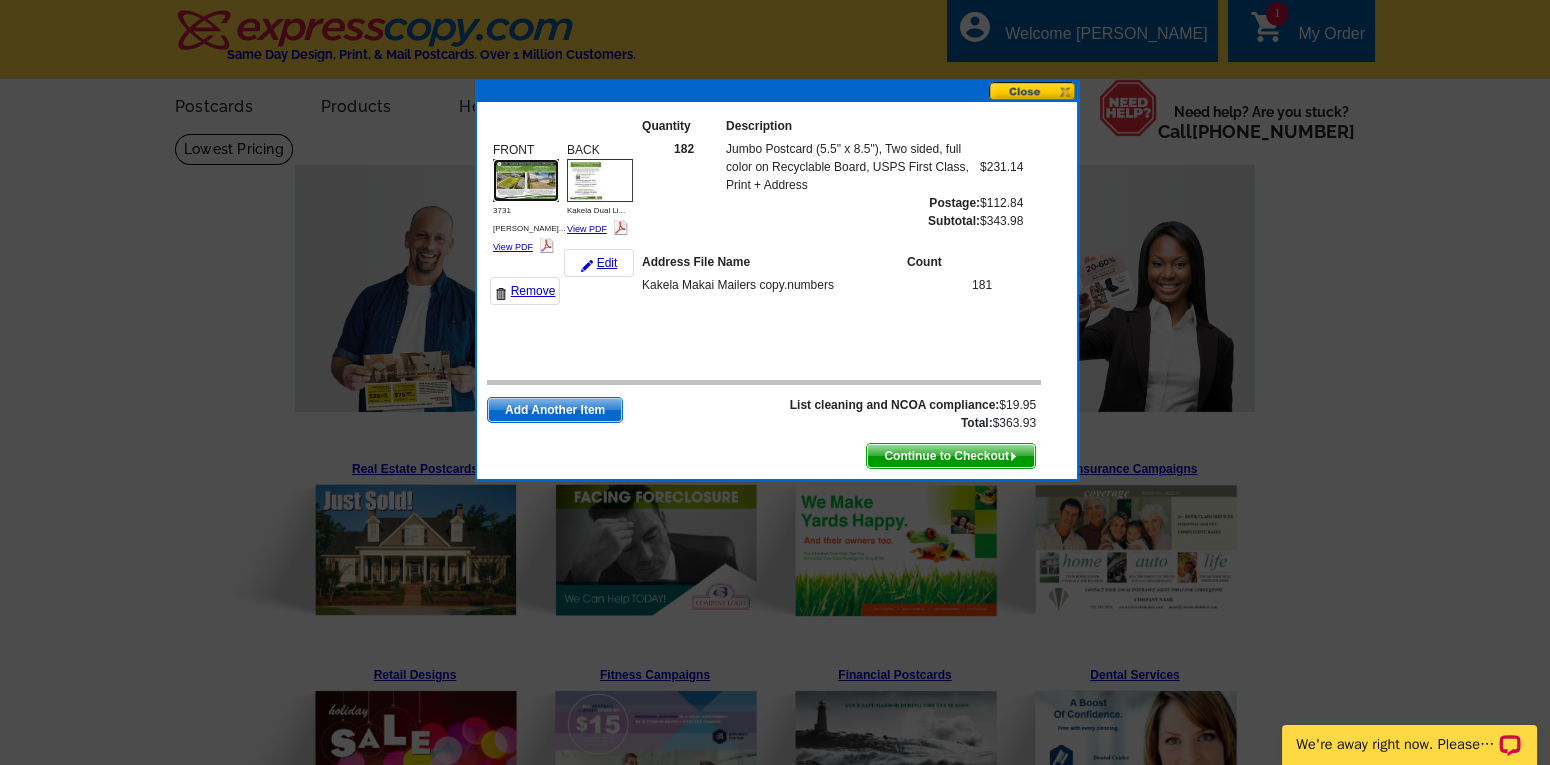 click at bounding box center (526, 180) 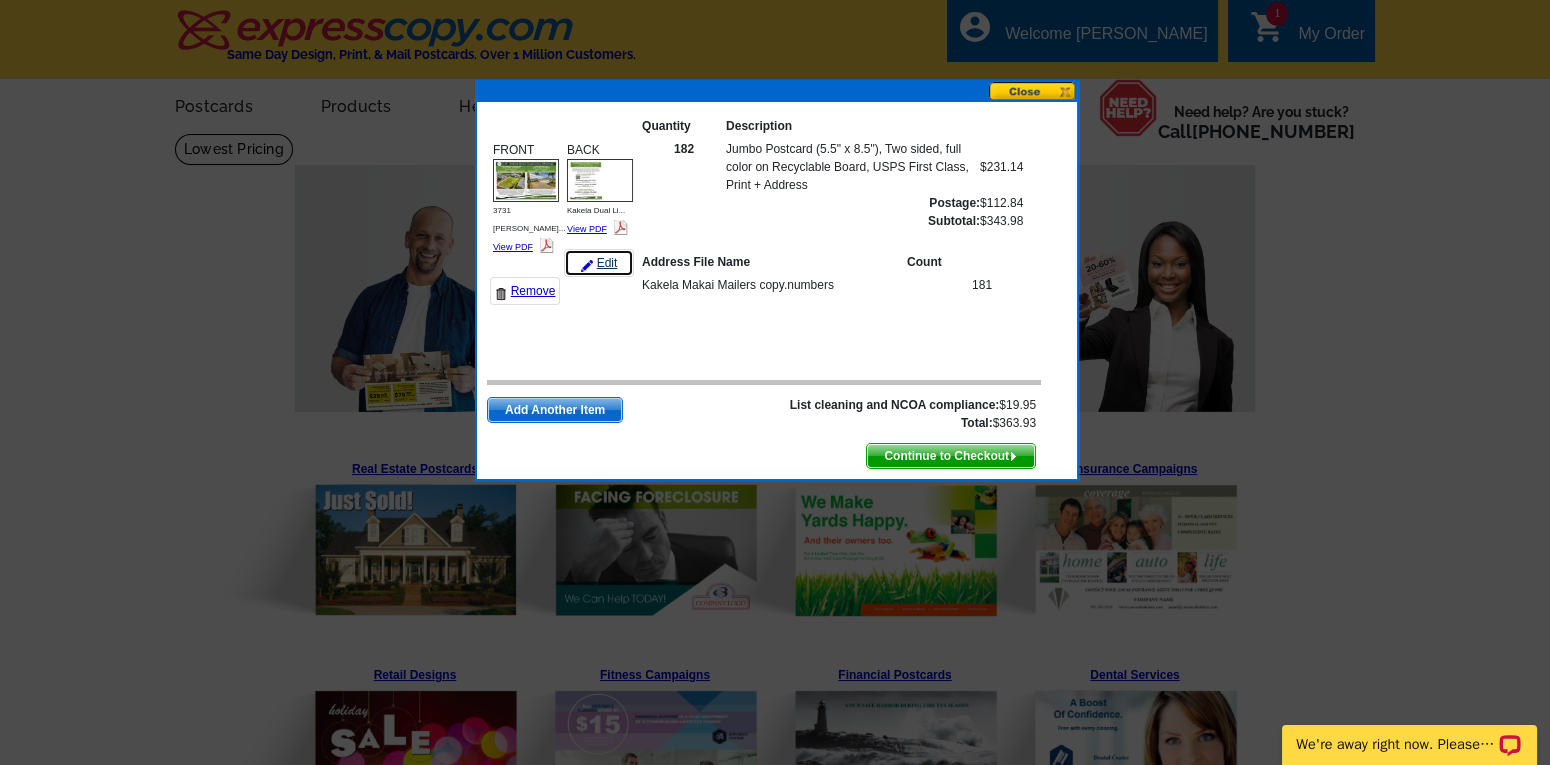 click on "Edit" at bounding box center (599, 263) 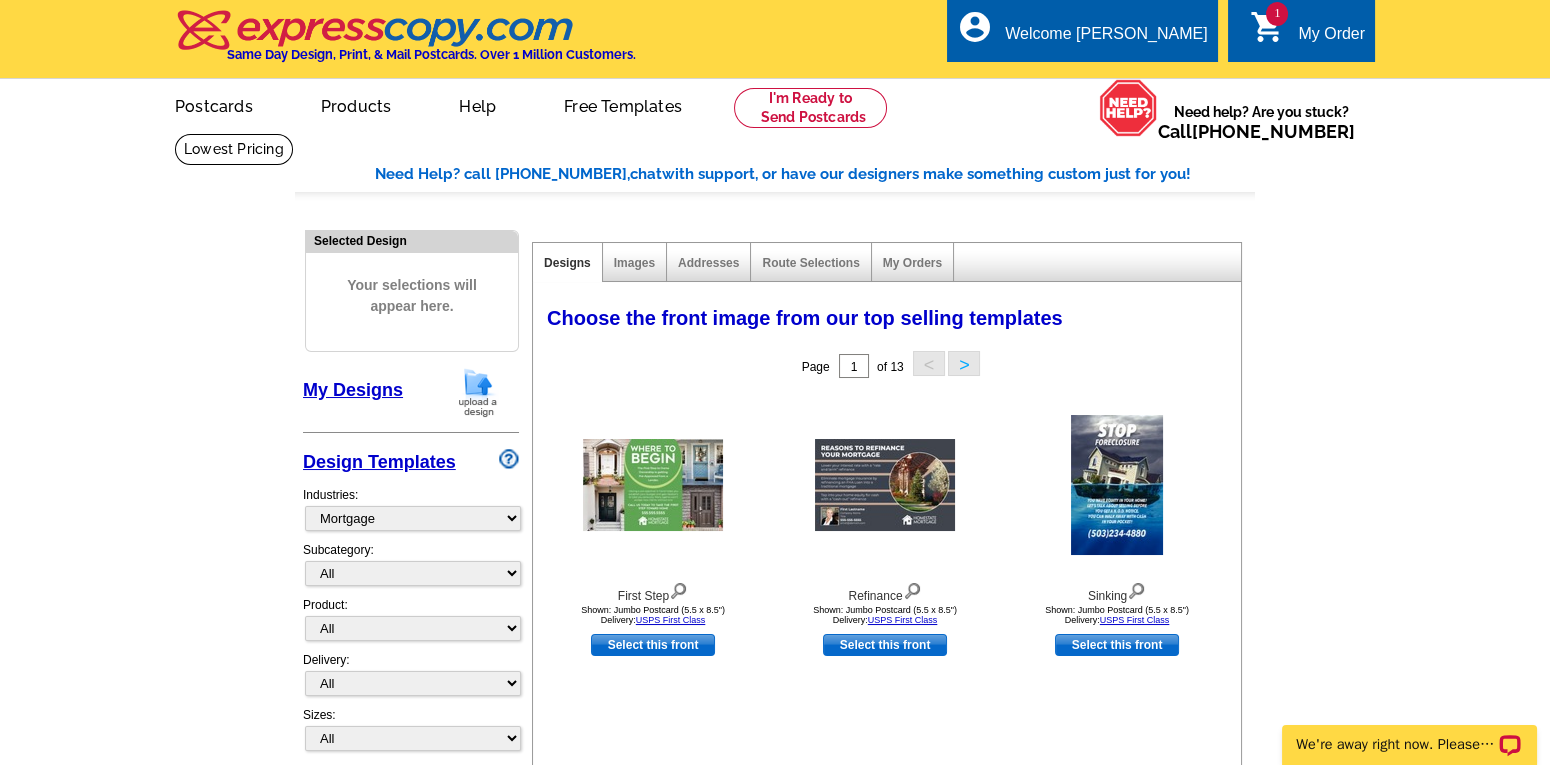 scroll, scrollTop: 0, scrollLeft: 0, axis: both 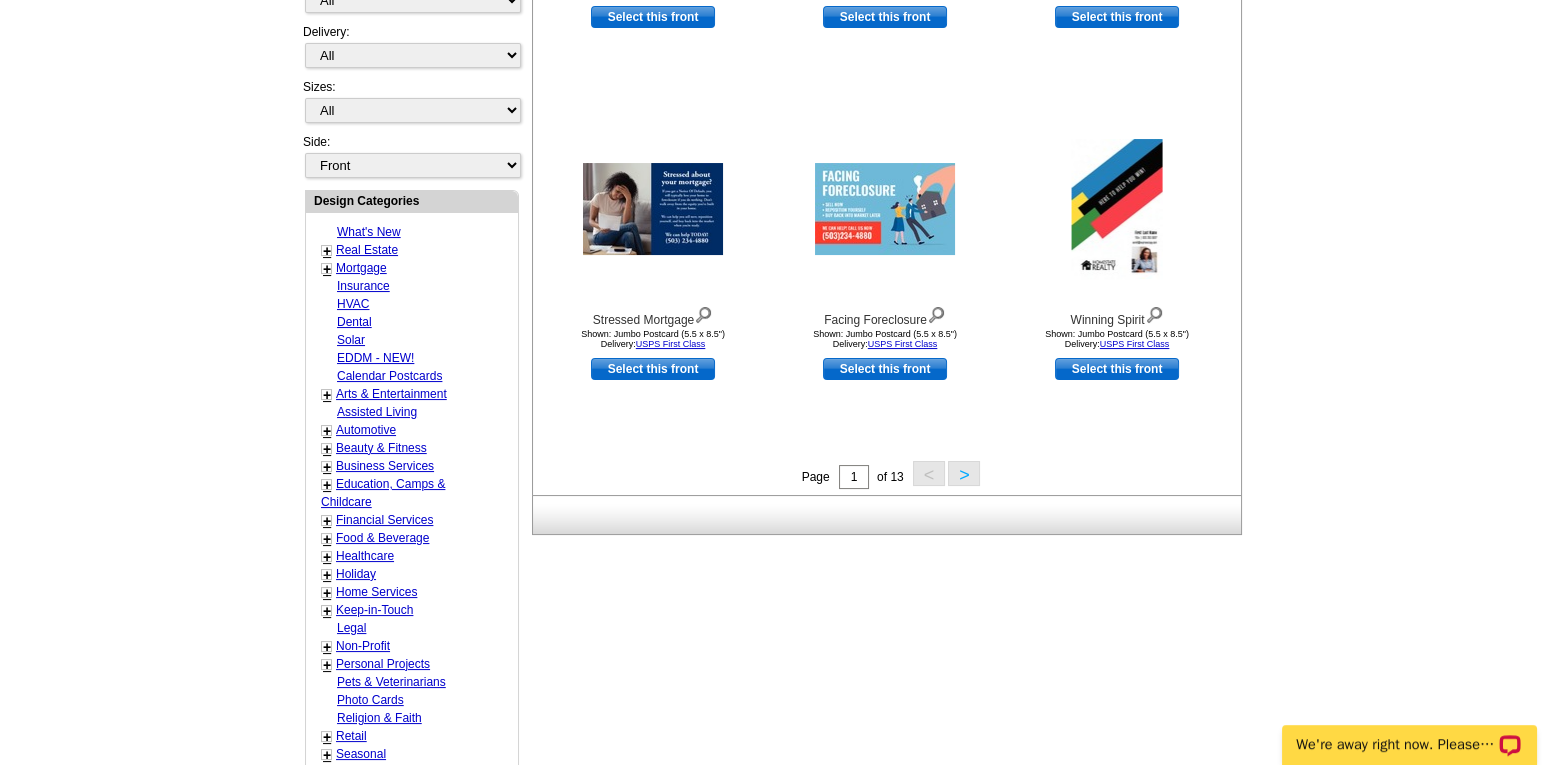 click on ">" at bounding box center (964, 473) 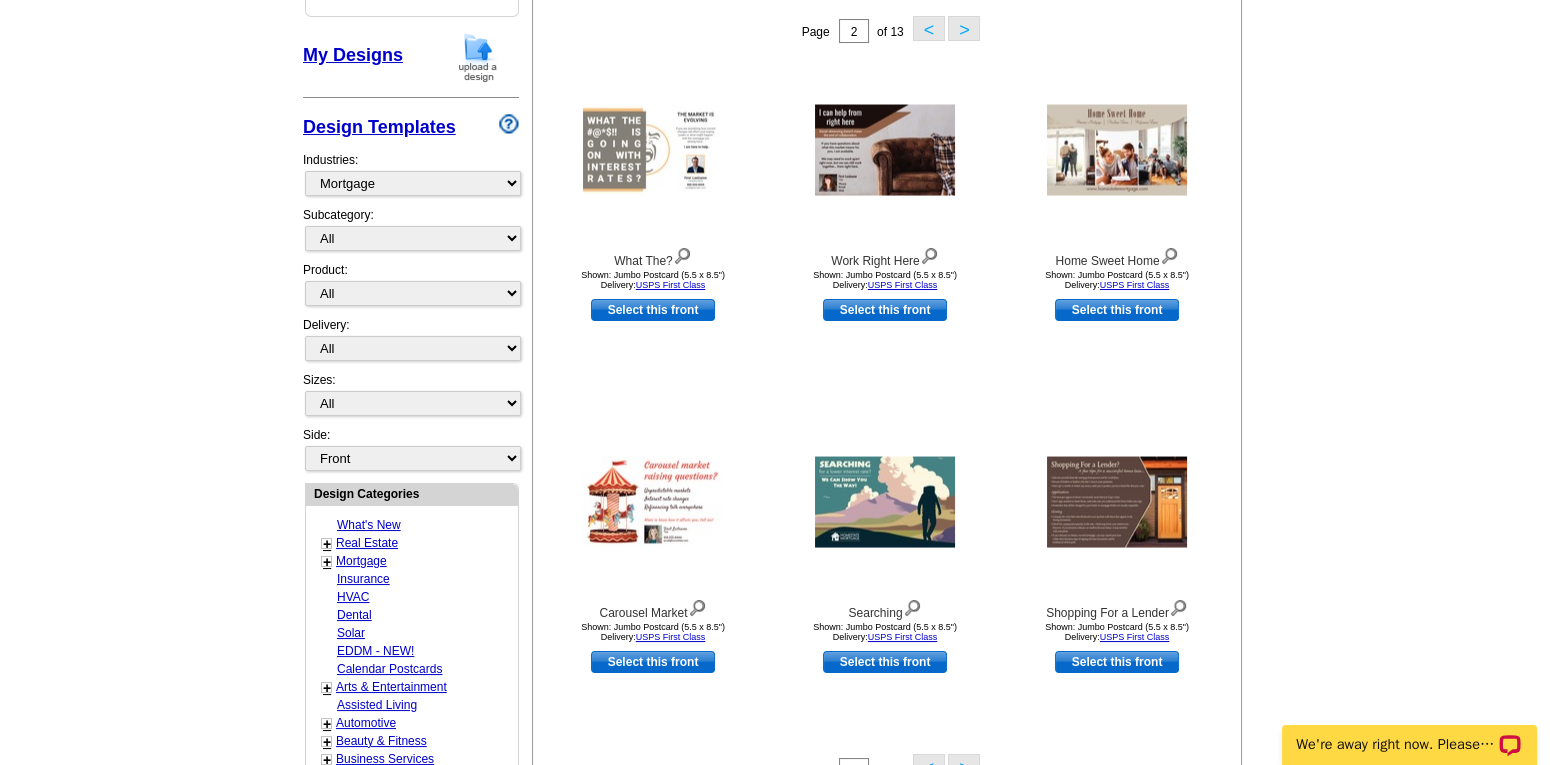 scroll, scrollTop: 293, scrollLeft: 0, axis: vertical 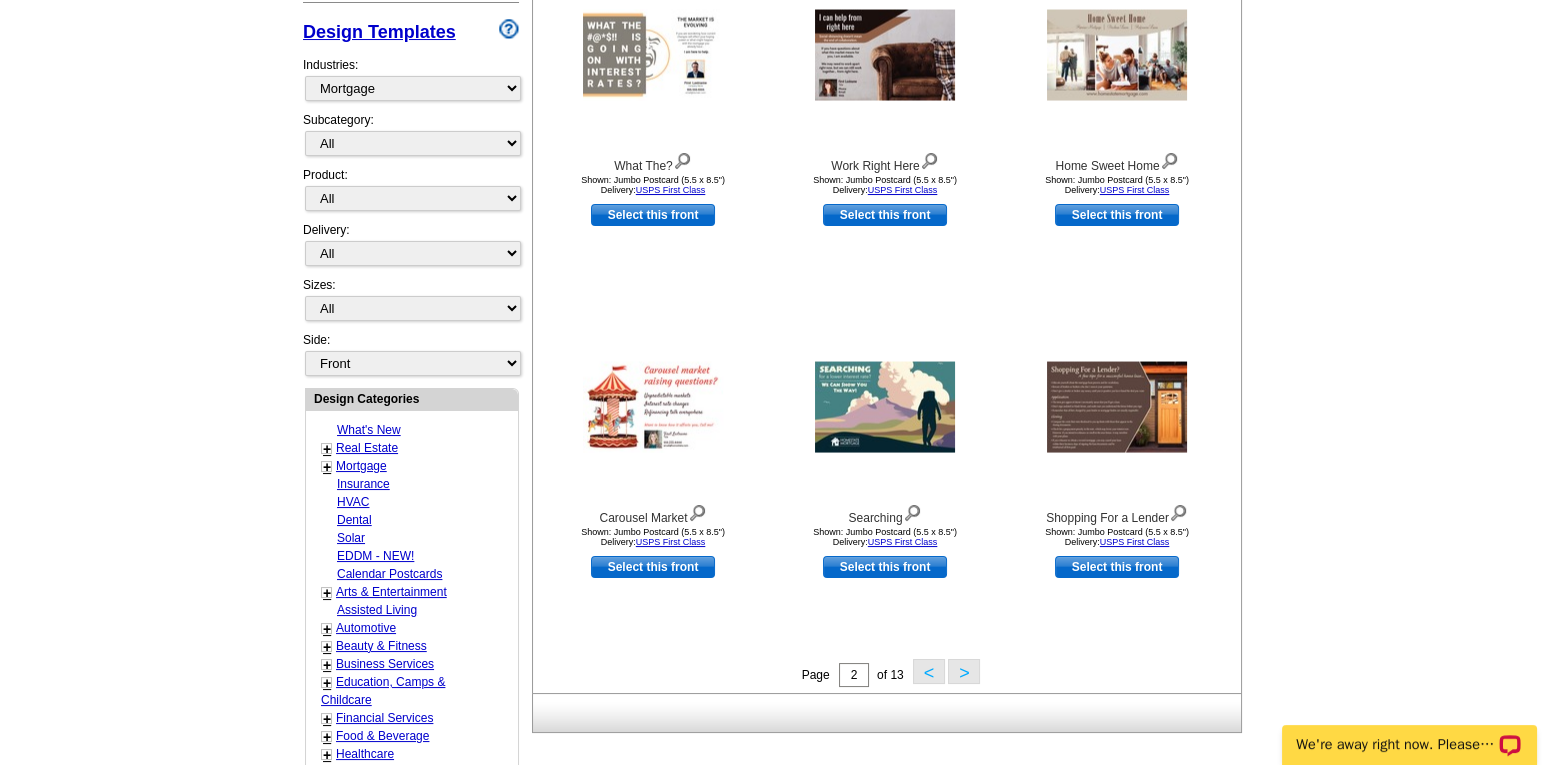 click on ">" at bounding box center (964, 671) 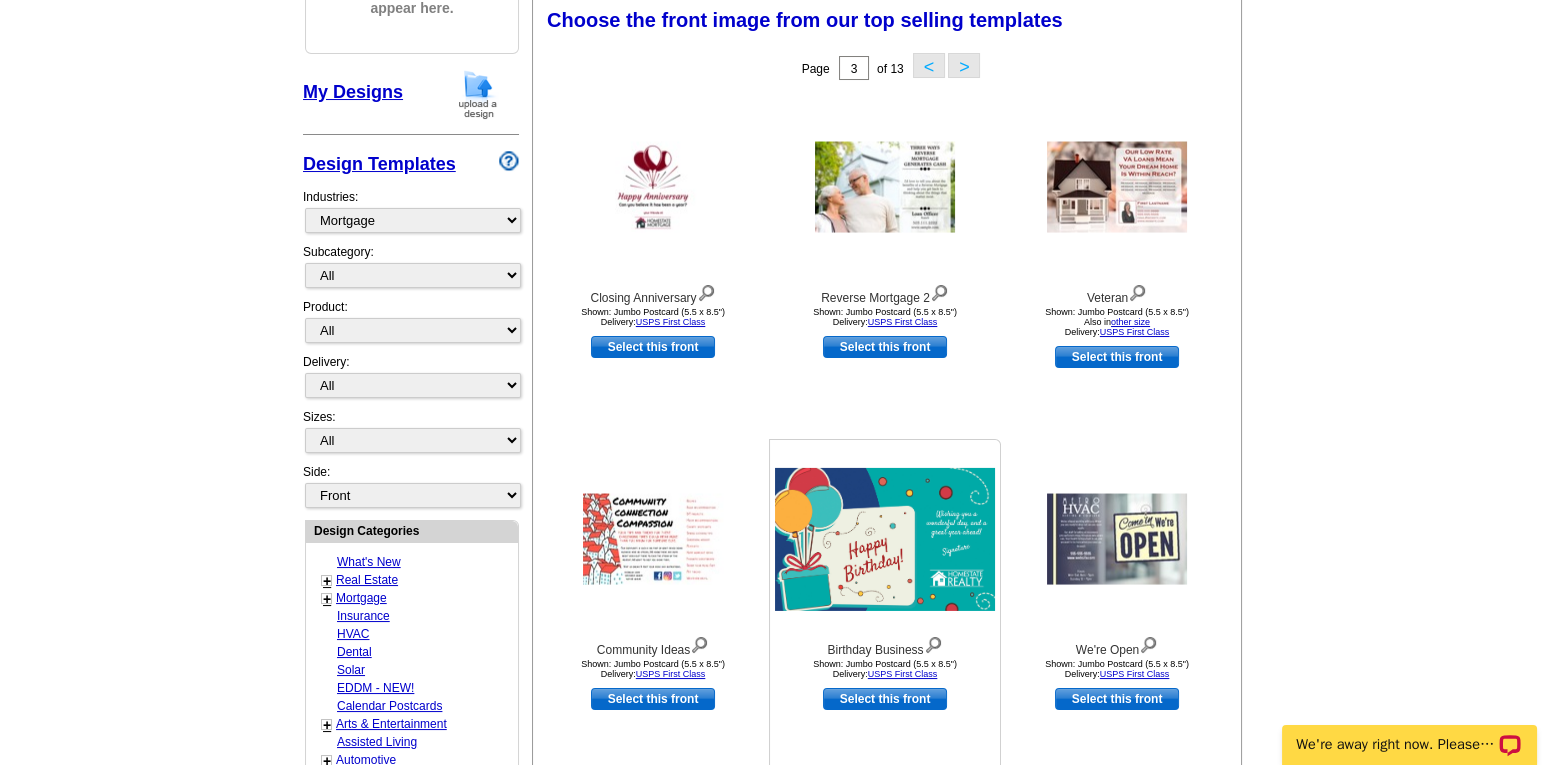 scroll, scrollTop: 293, scrollLeft: 0, axis: vertical 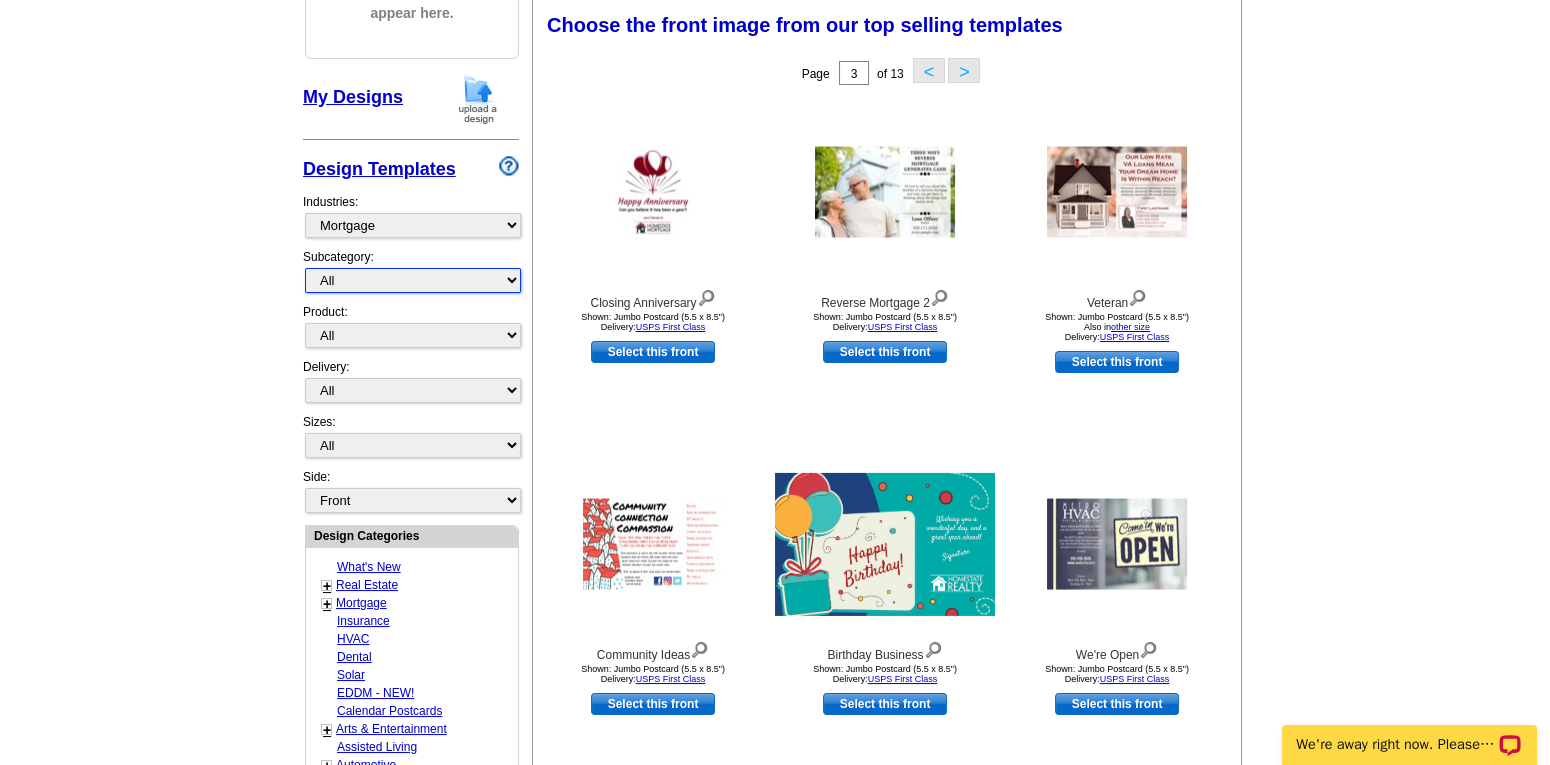click on "All" at bounding box center [0, 0] 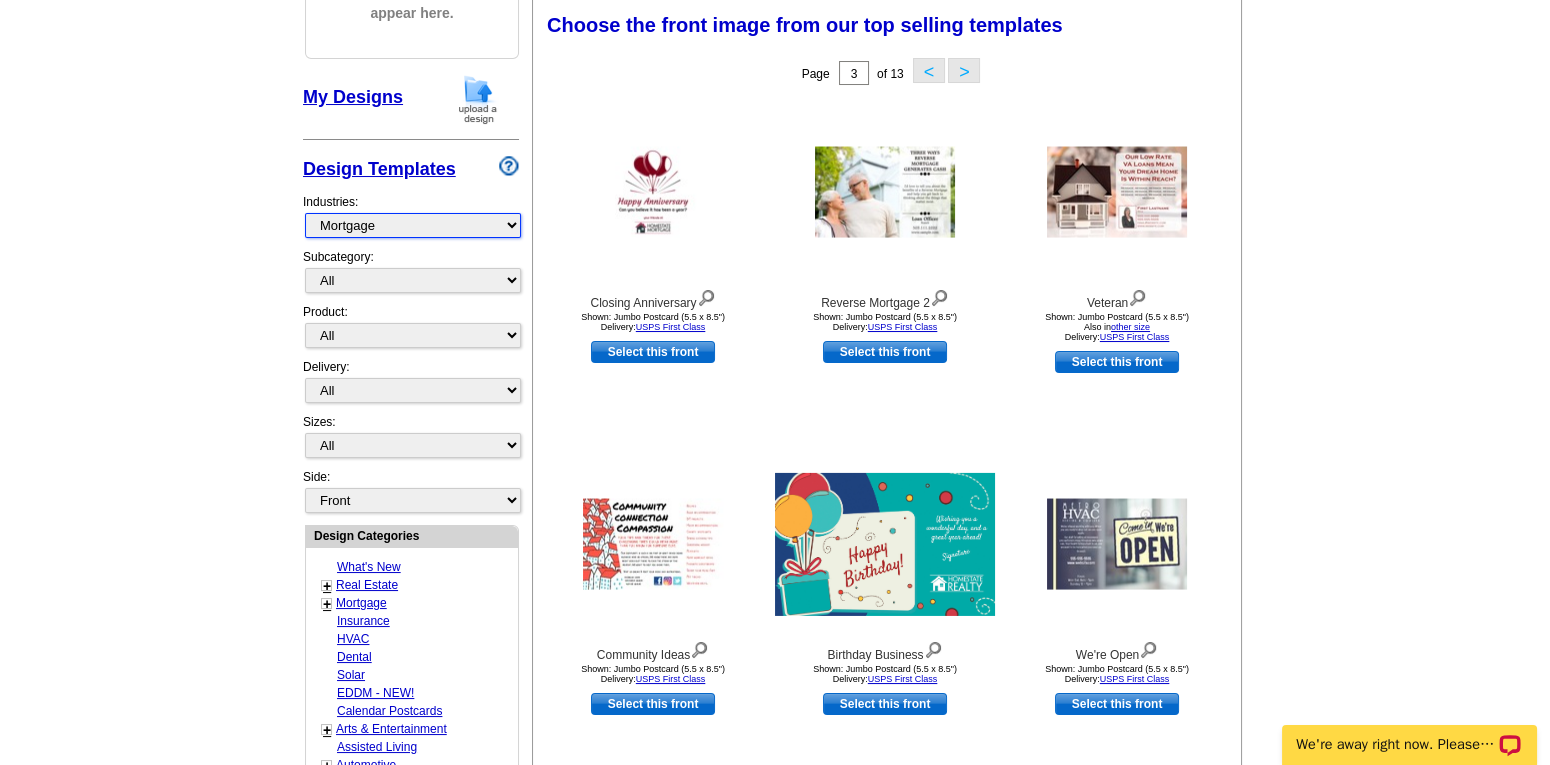 click on "What's New Real Estate Mortgage Insurance HVAC Dental Solar EDDM - NEW! Calendar Postcards Arts & Entertainment Assisted Living Automotive Beauty & Fitness Business Services Education, Camps & Childcare Financial Services Food & Beverage Healthcare Holiday Home Services Keep-in-Touch Legal Non-Profit Personal Projects Pets & Veterinarians Photo Cards Religion & Faith Retail Seasonal Sports & Recreation Sports Schedules Travel Greeting Cards All Postcards All Flyers & Brochures All Business Cards All Door Hangers All Greeting Cards" at bounding box center [413, 225] 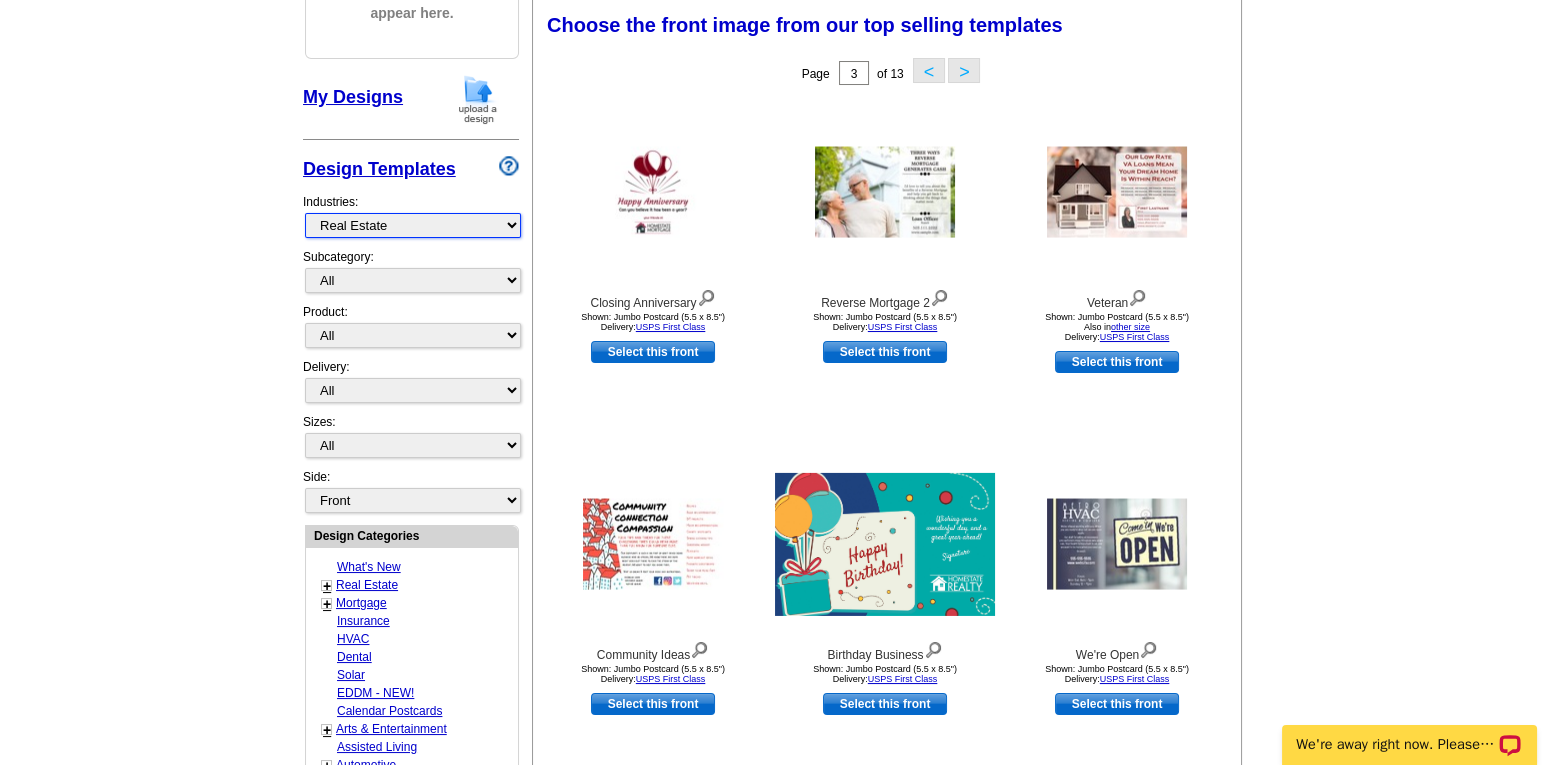 click on "Real Estate" at bounding box center (0, 0) 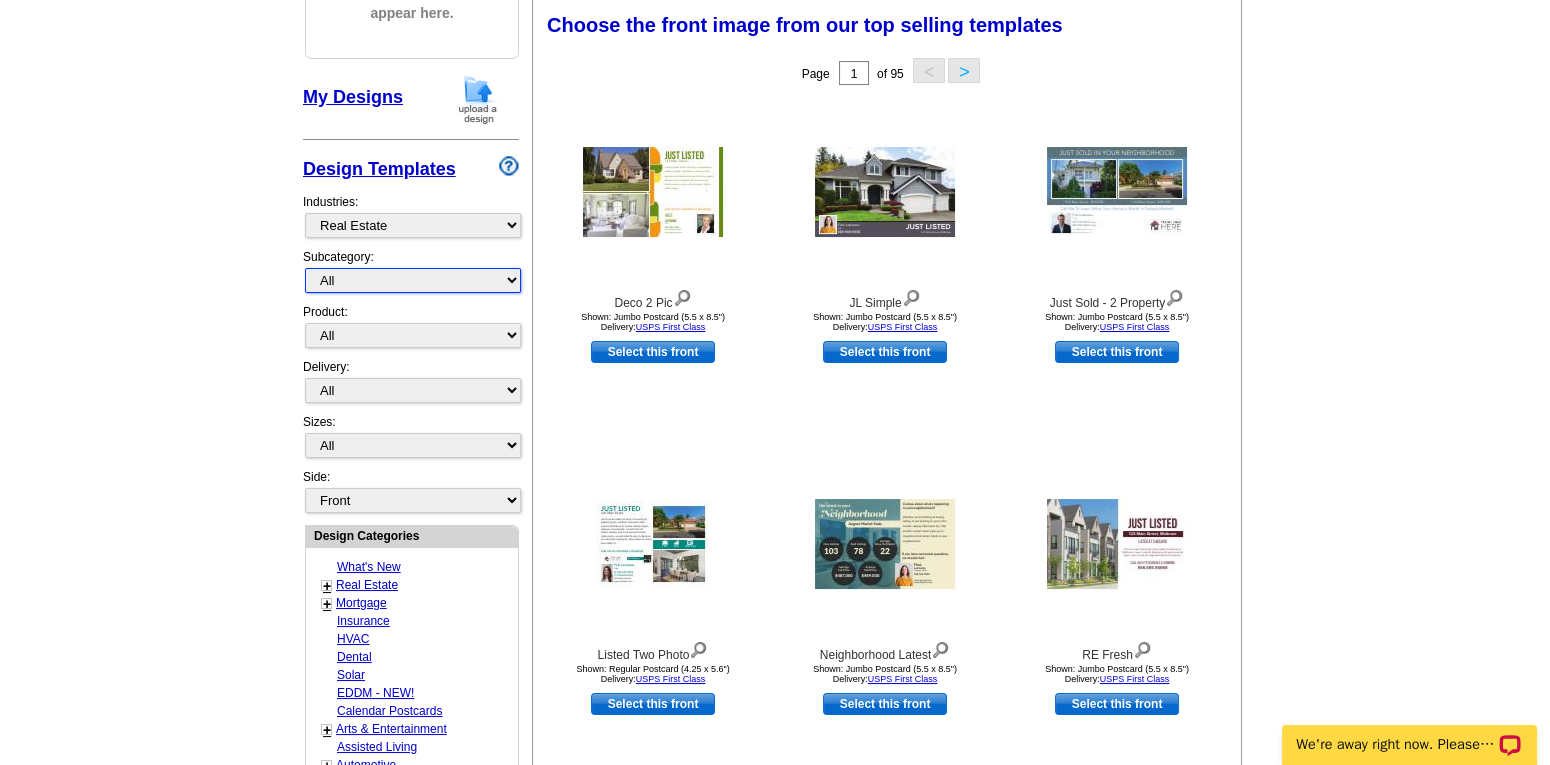 select on "789" 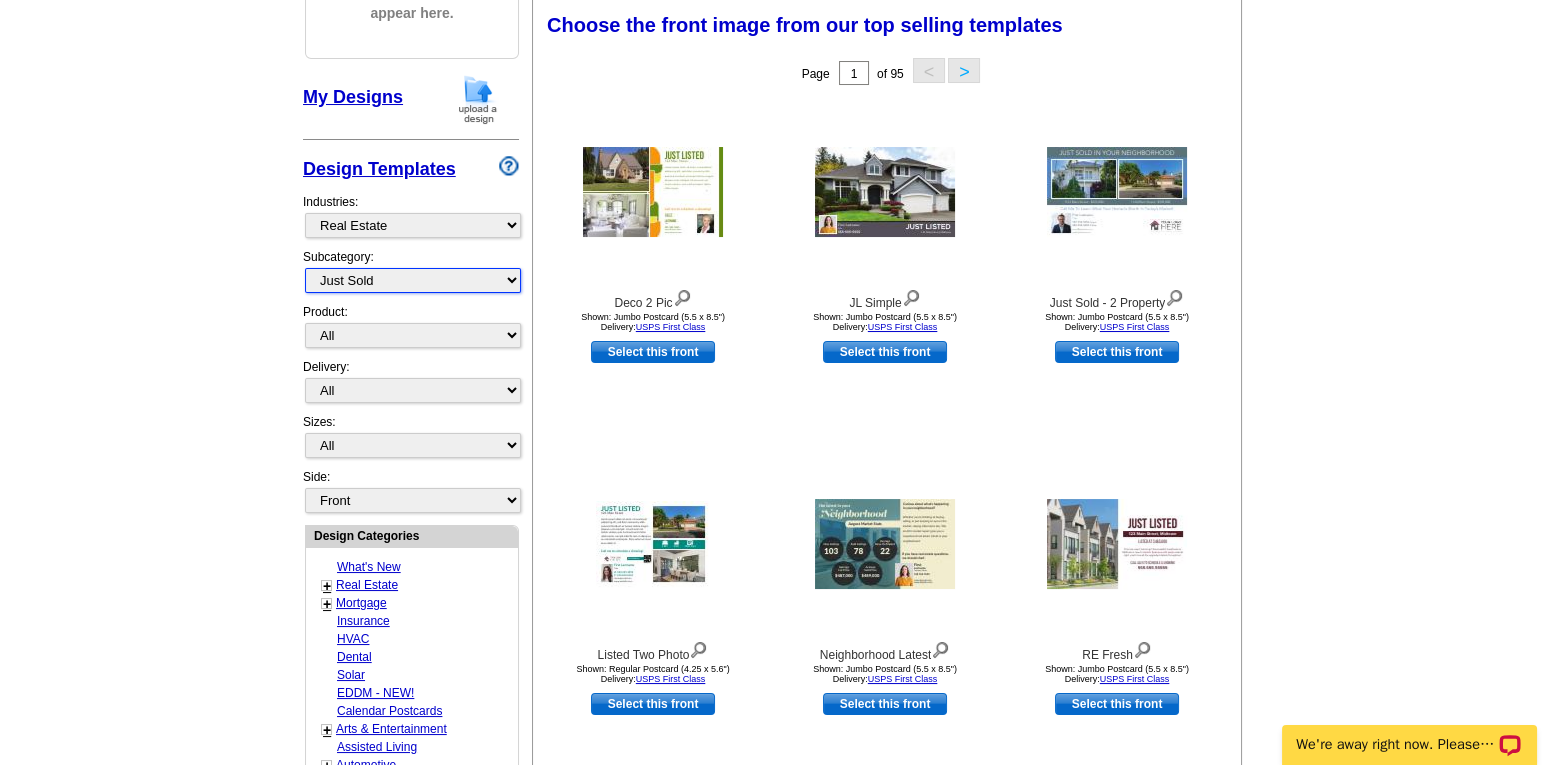 click on "Just Sold" at bounding box center (0, 0) 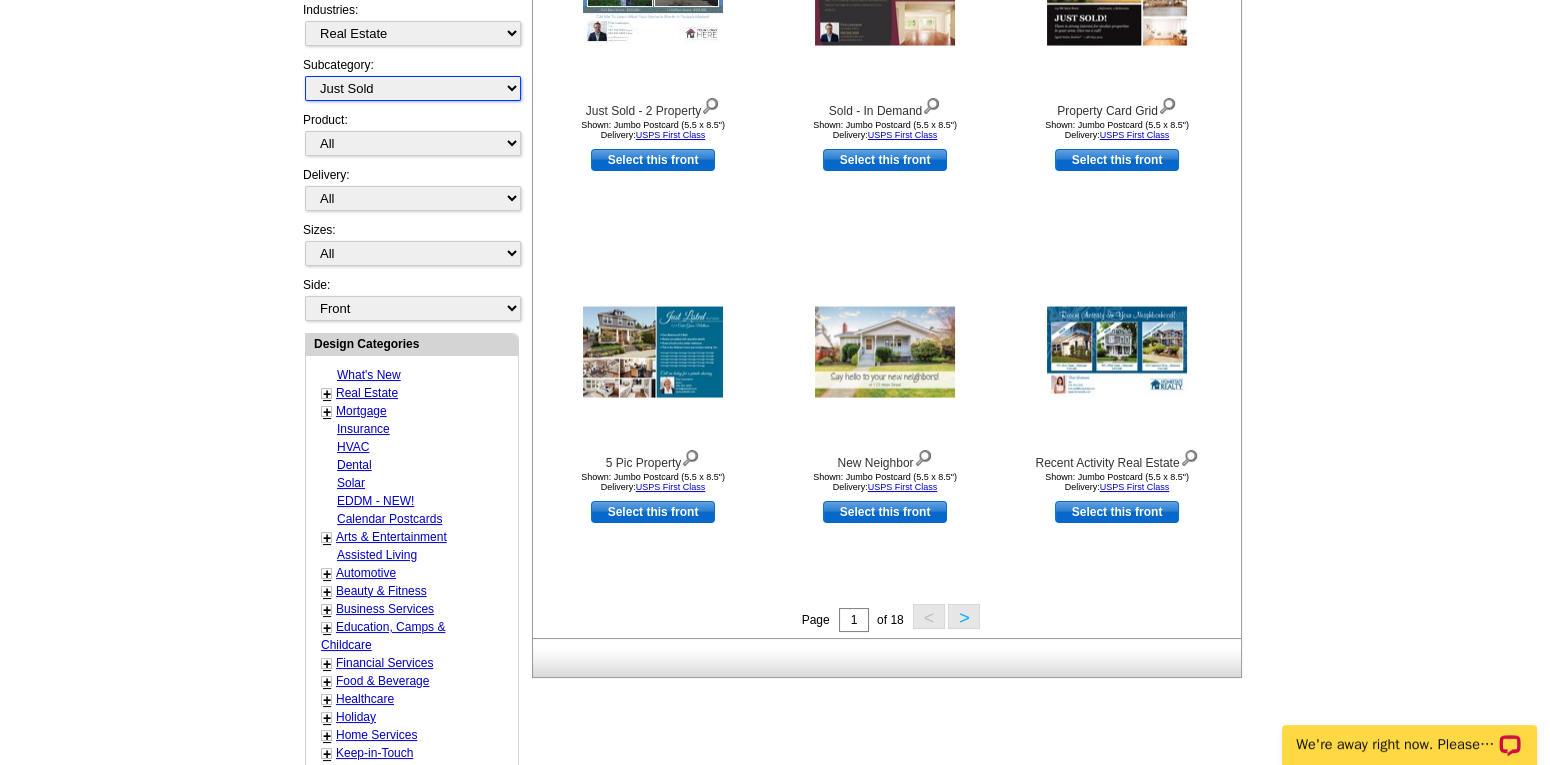 scroll, scrollTop: 462, scrollLeft: 0, axis: vertical 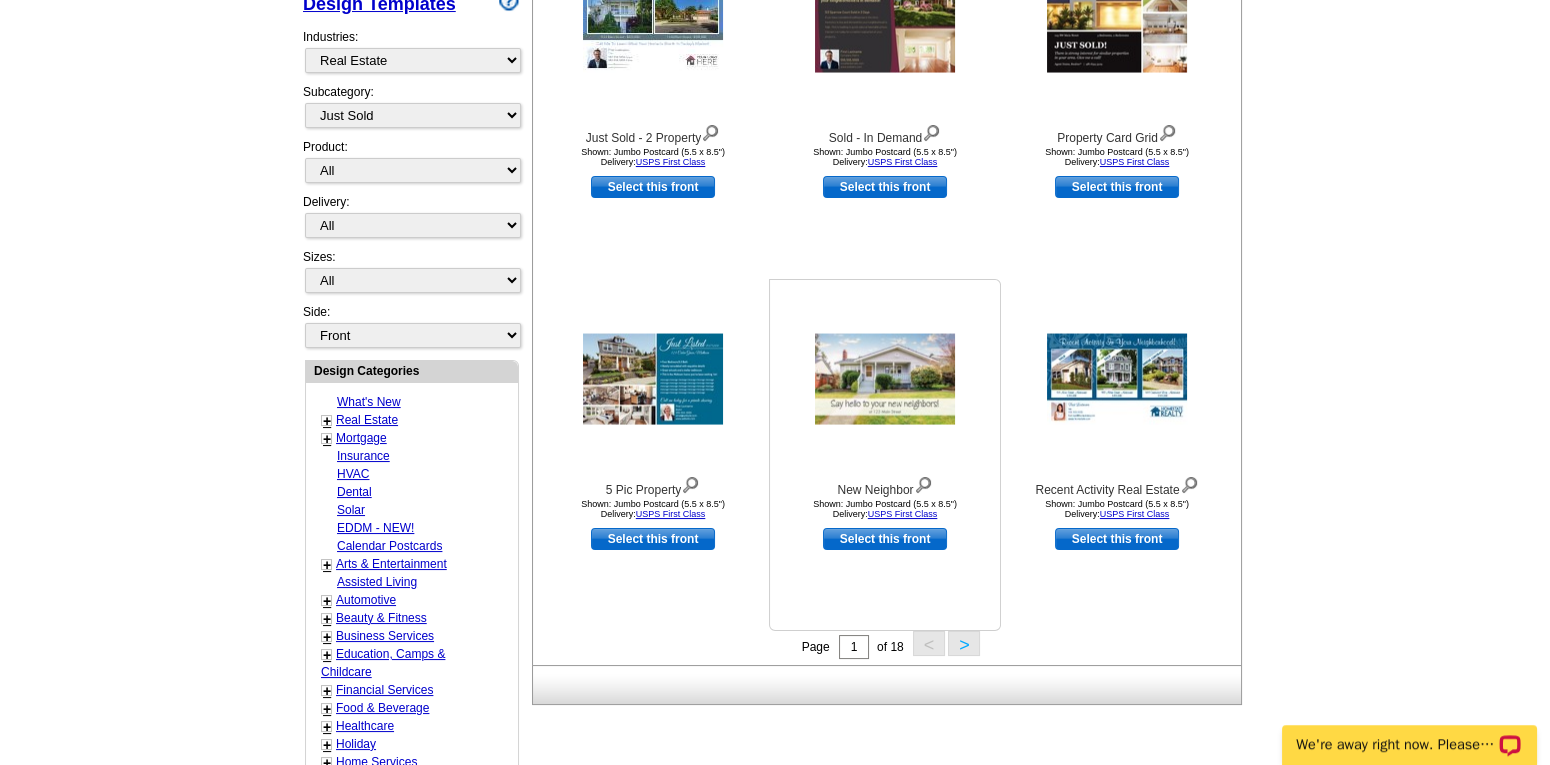 click at bounding box center (885, 379) 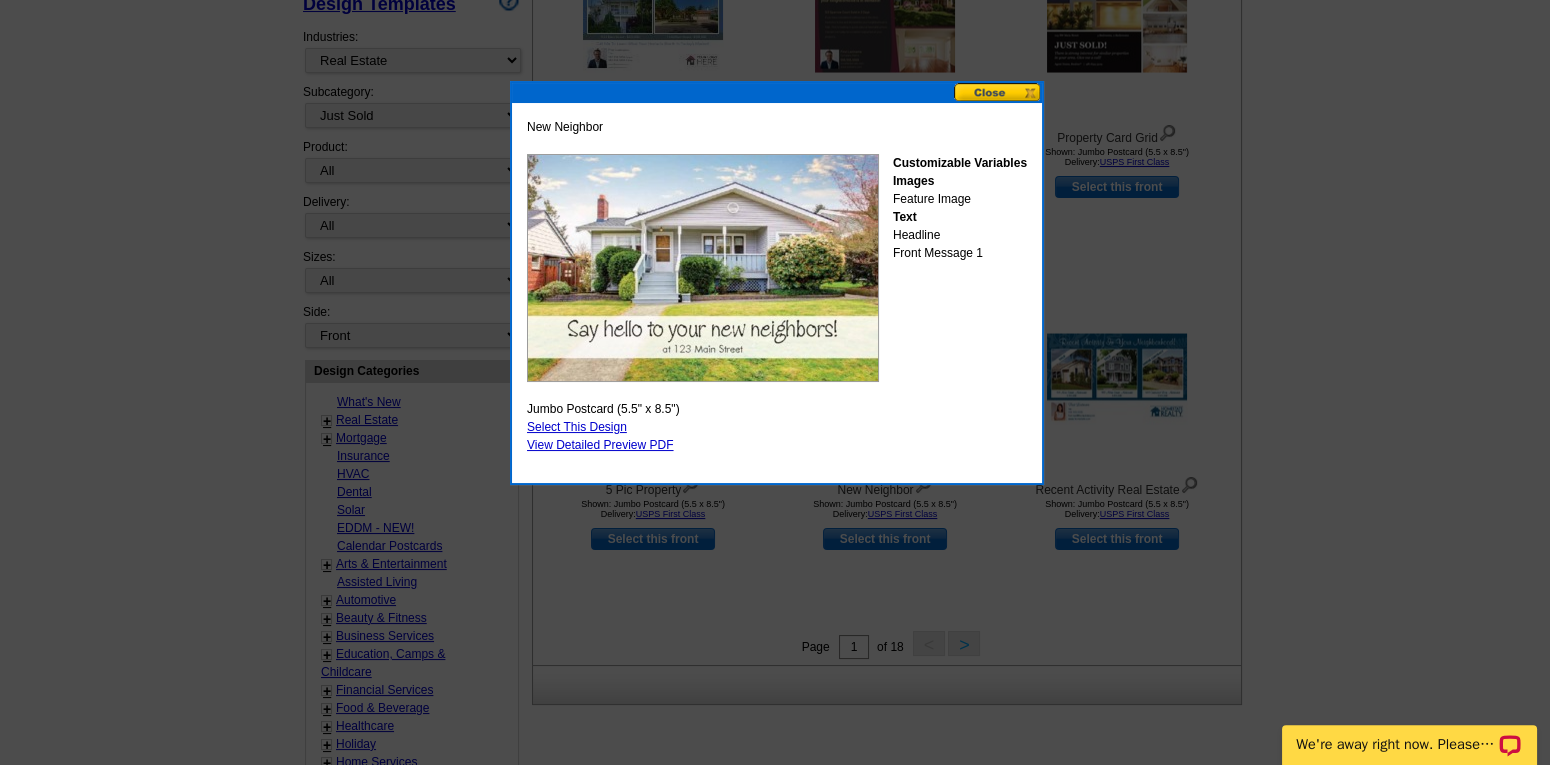 click at bounding box center [998, 92] 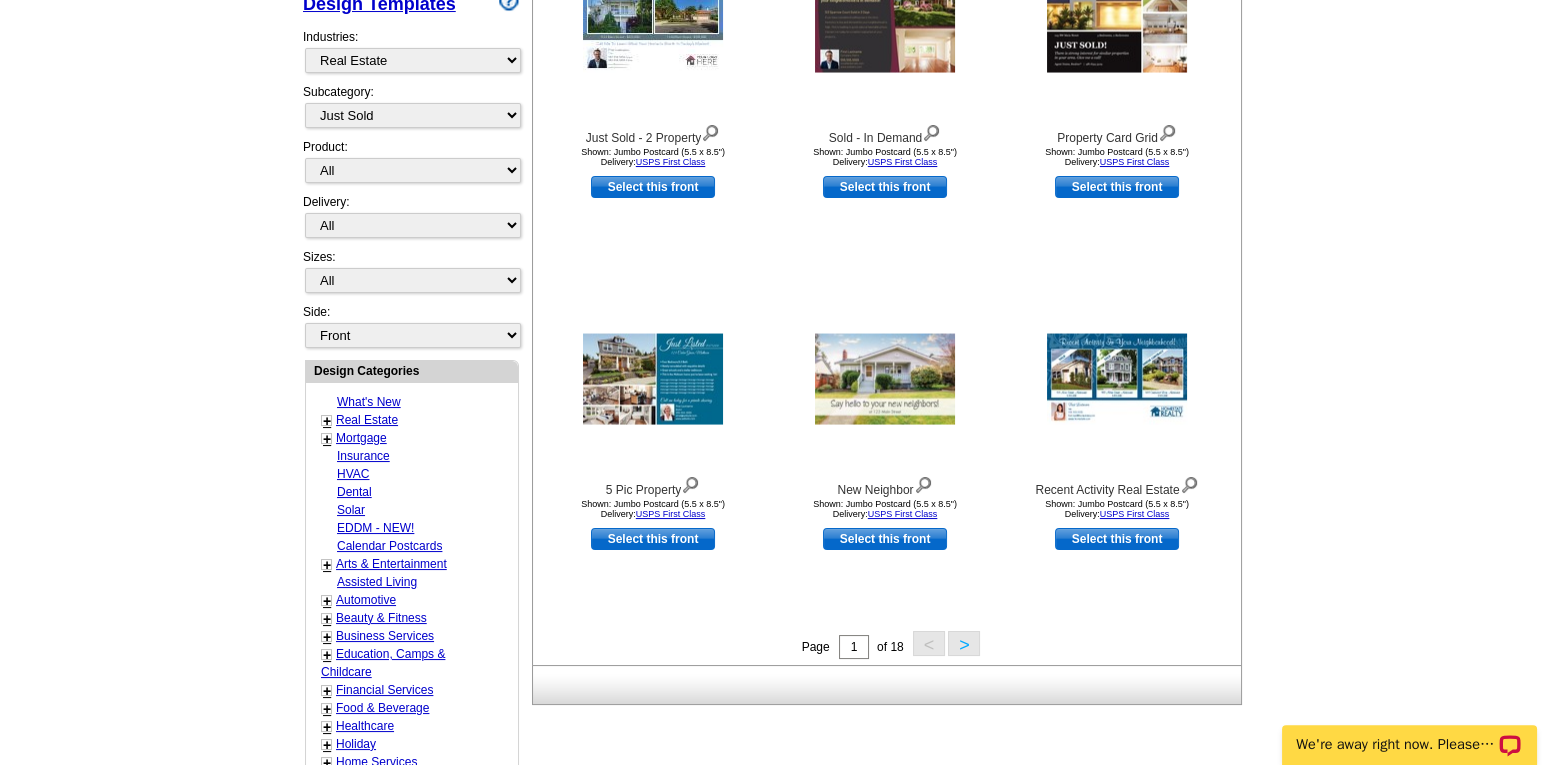 click on ">" at bounding box center (964, 643) 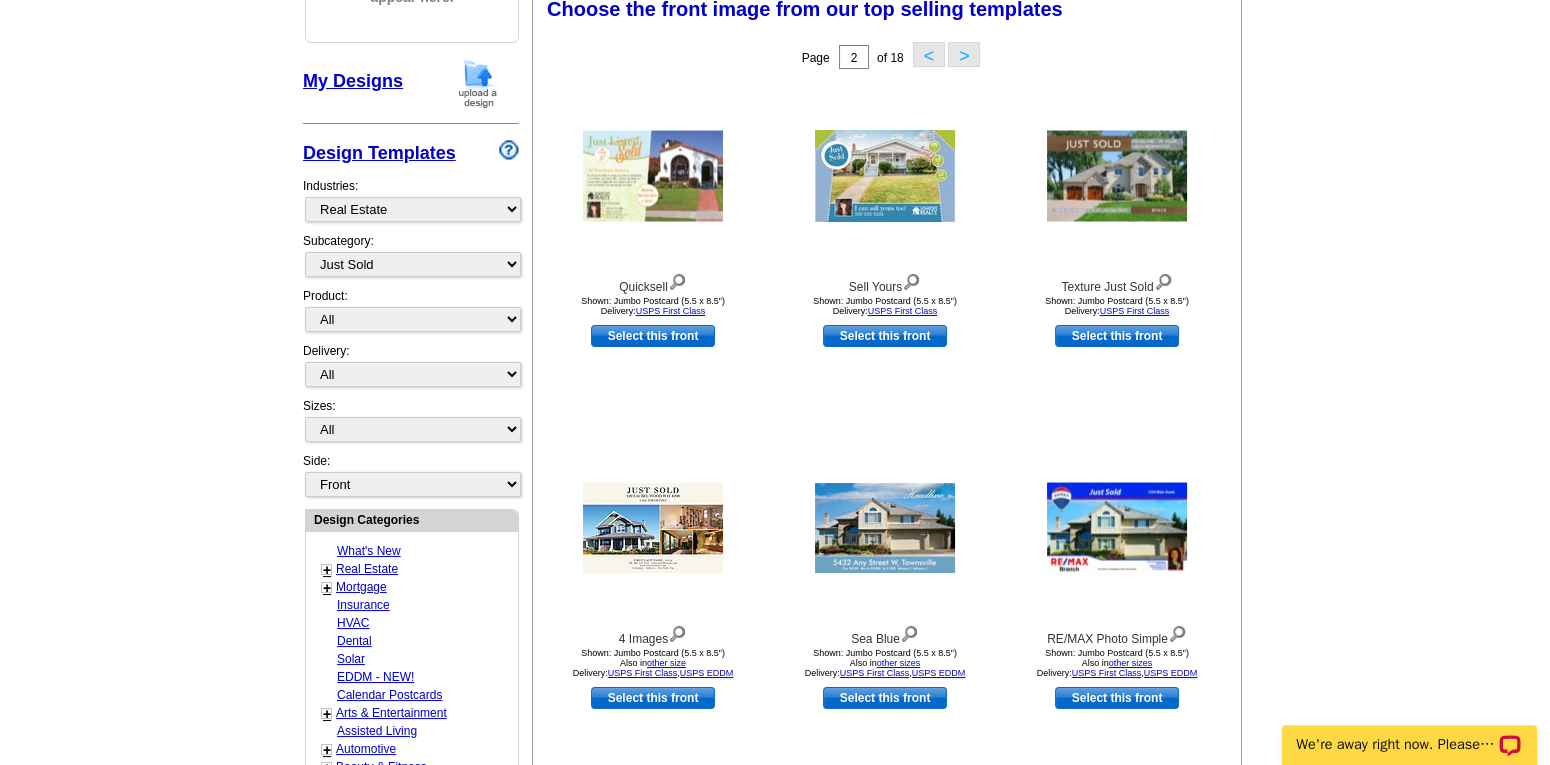 scroll, scrollTop: 293, scrollLeft: 0, axis: vertical 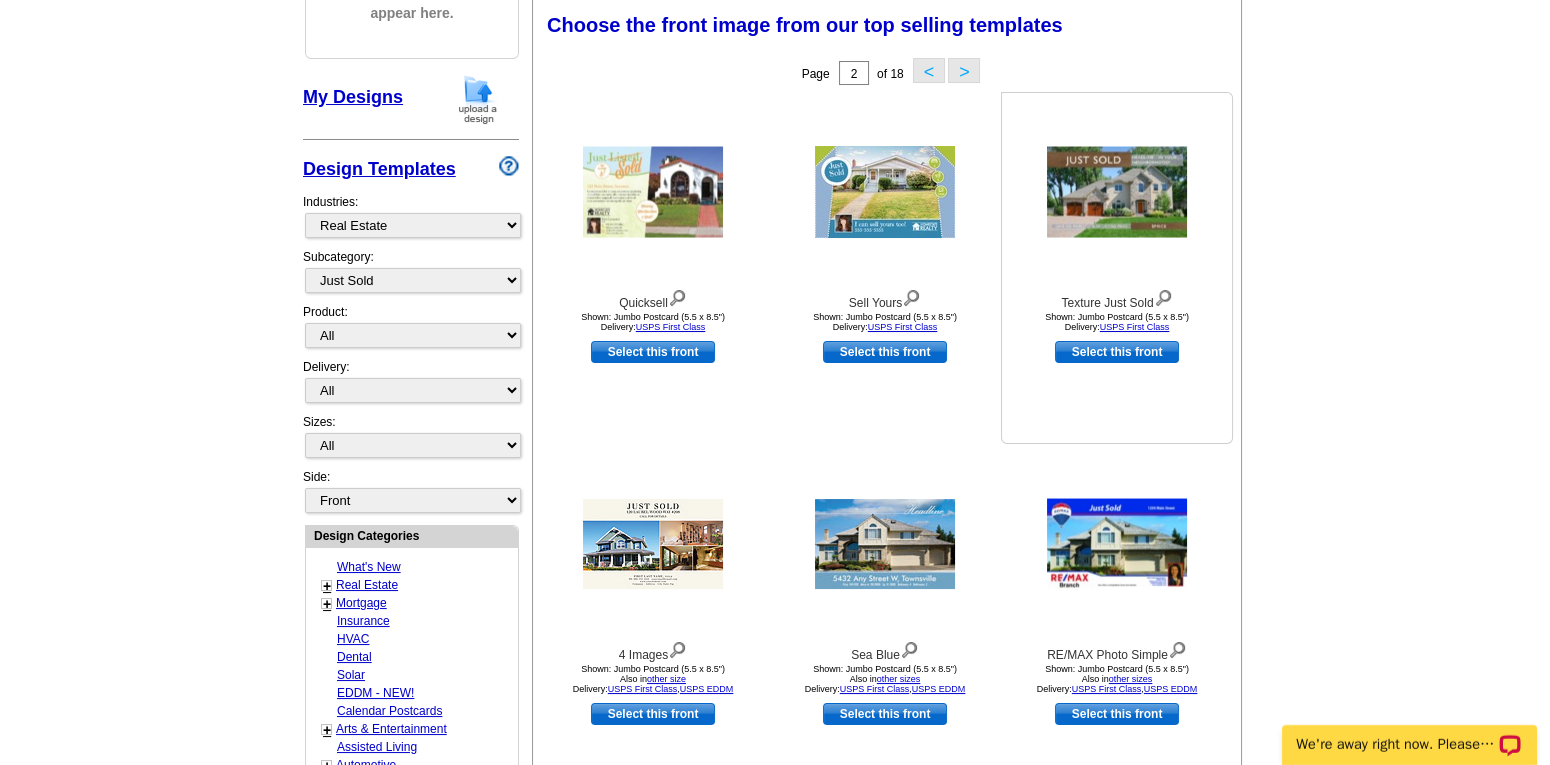 click at bounding box center [1117, 192] 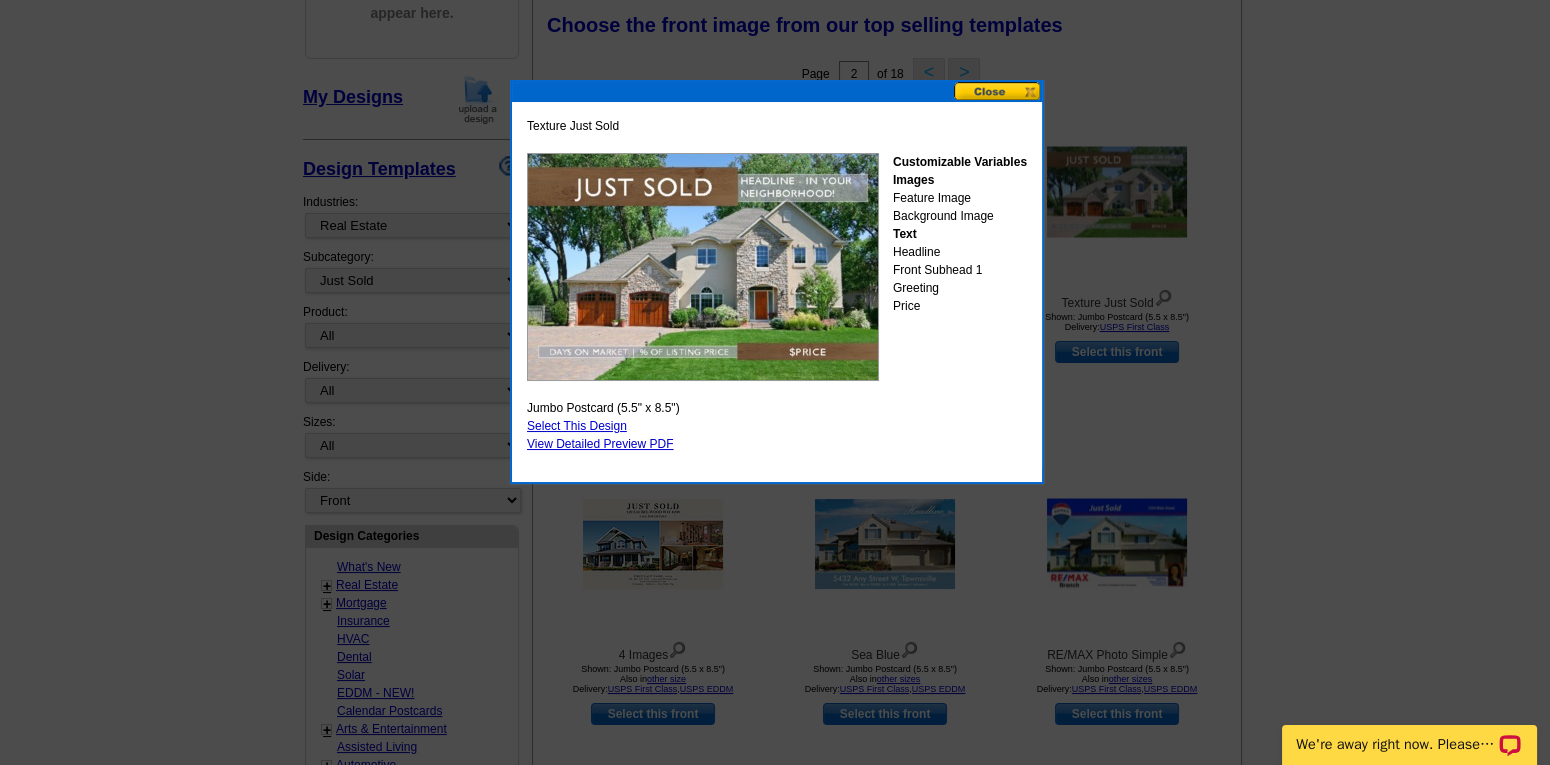 click at bounding box center [998, 91] 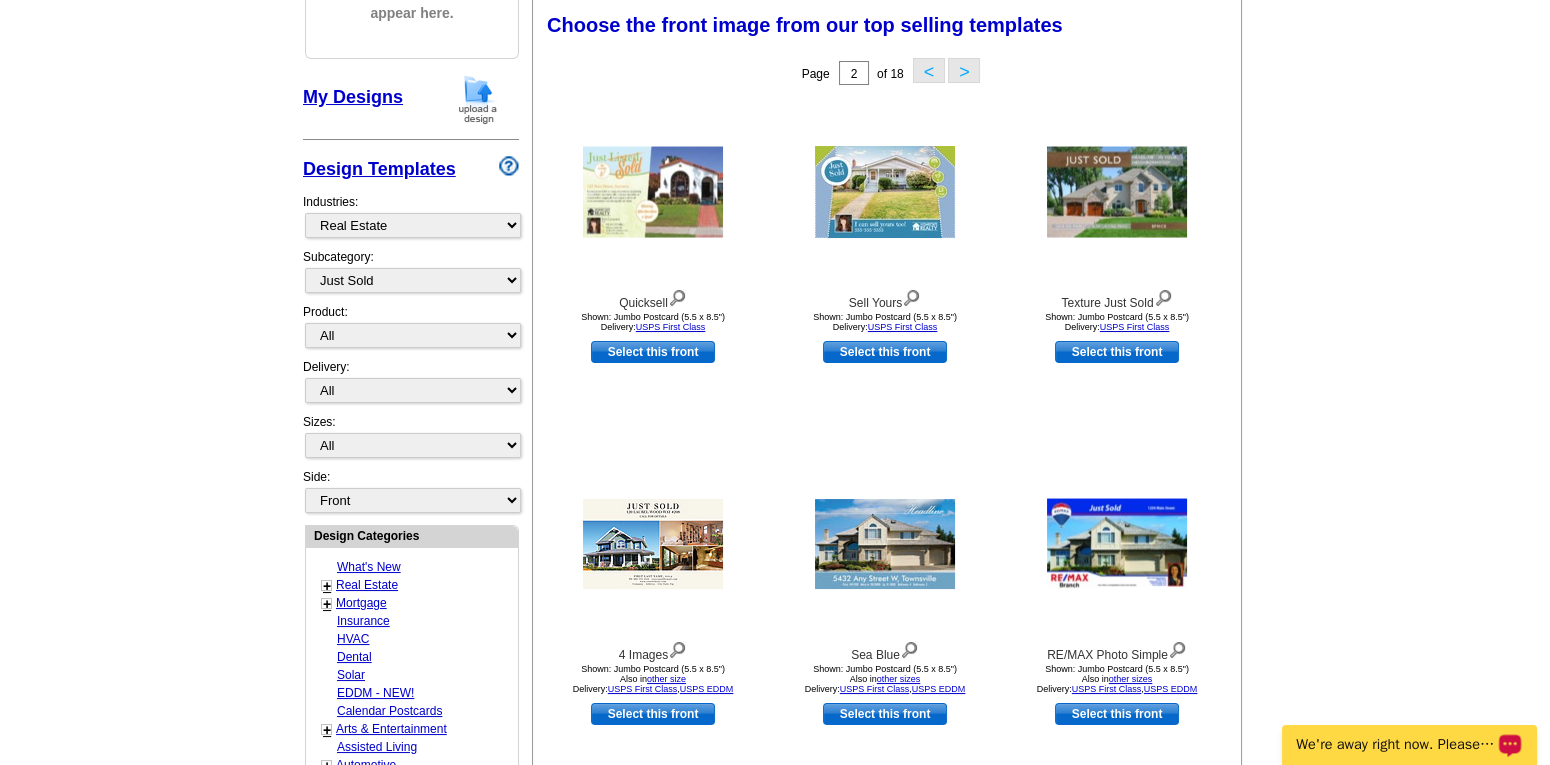 click on "We're away right now. Please check back later!" at bounding box center (1396, 745) 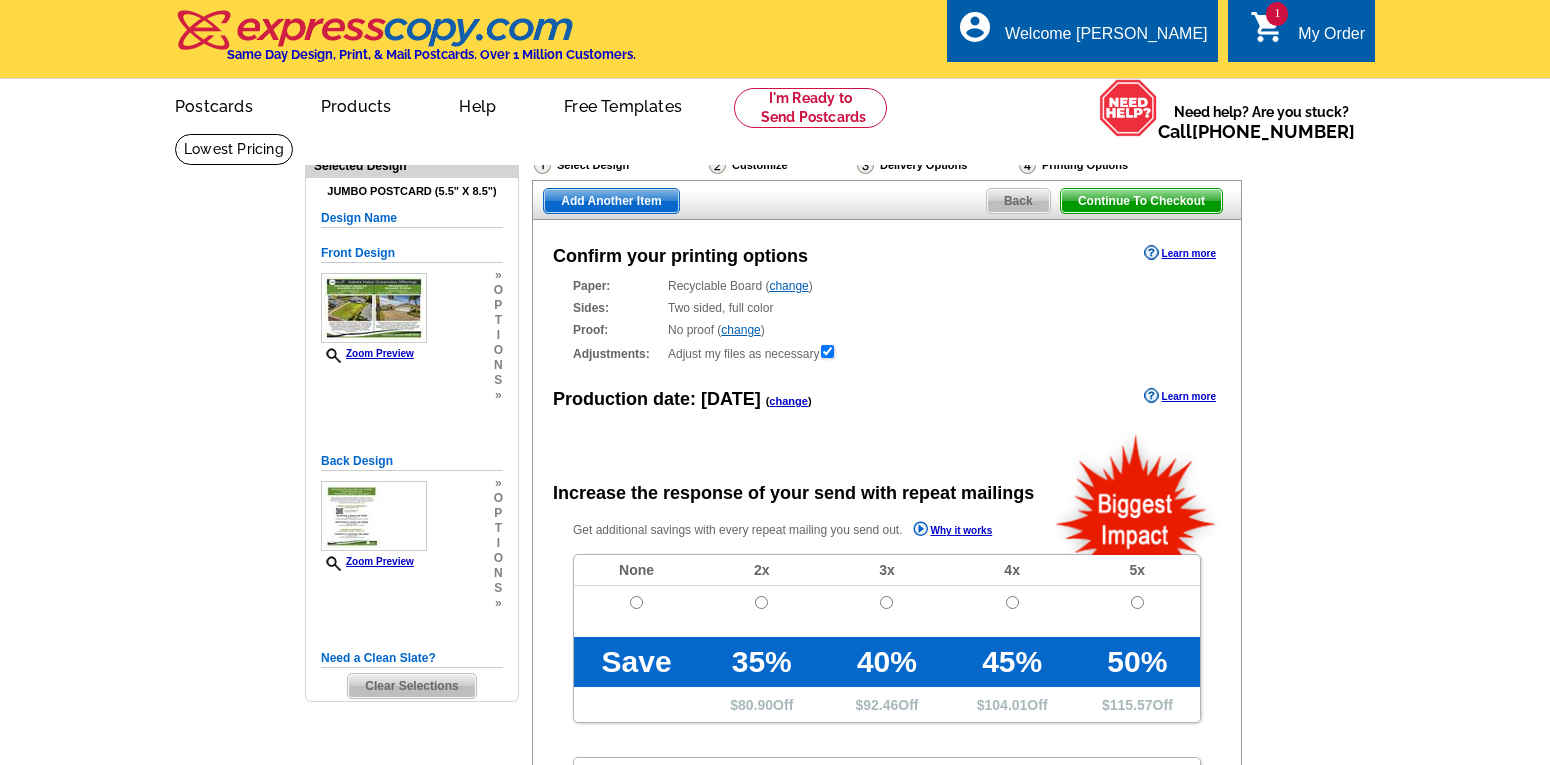 scroll, scrollTop: 0, scrollLeft: 0, axis: both 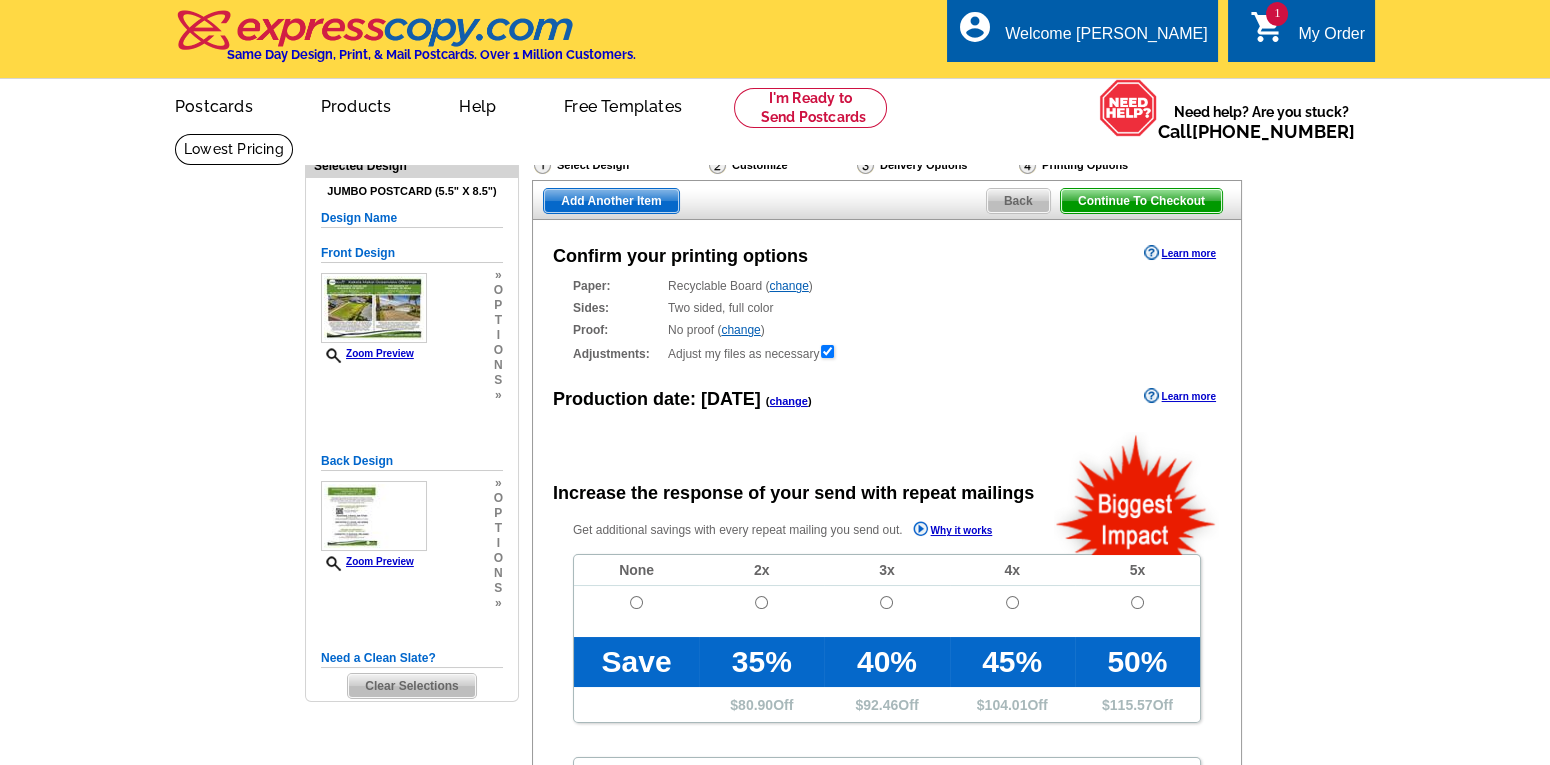 radio on "false" 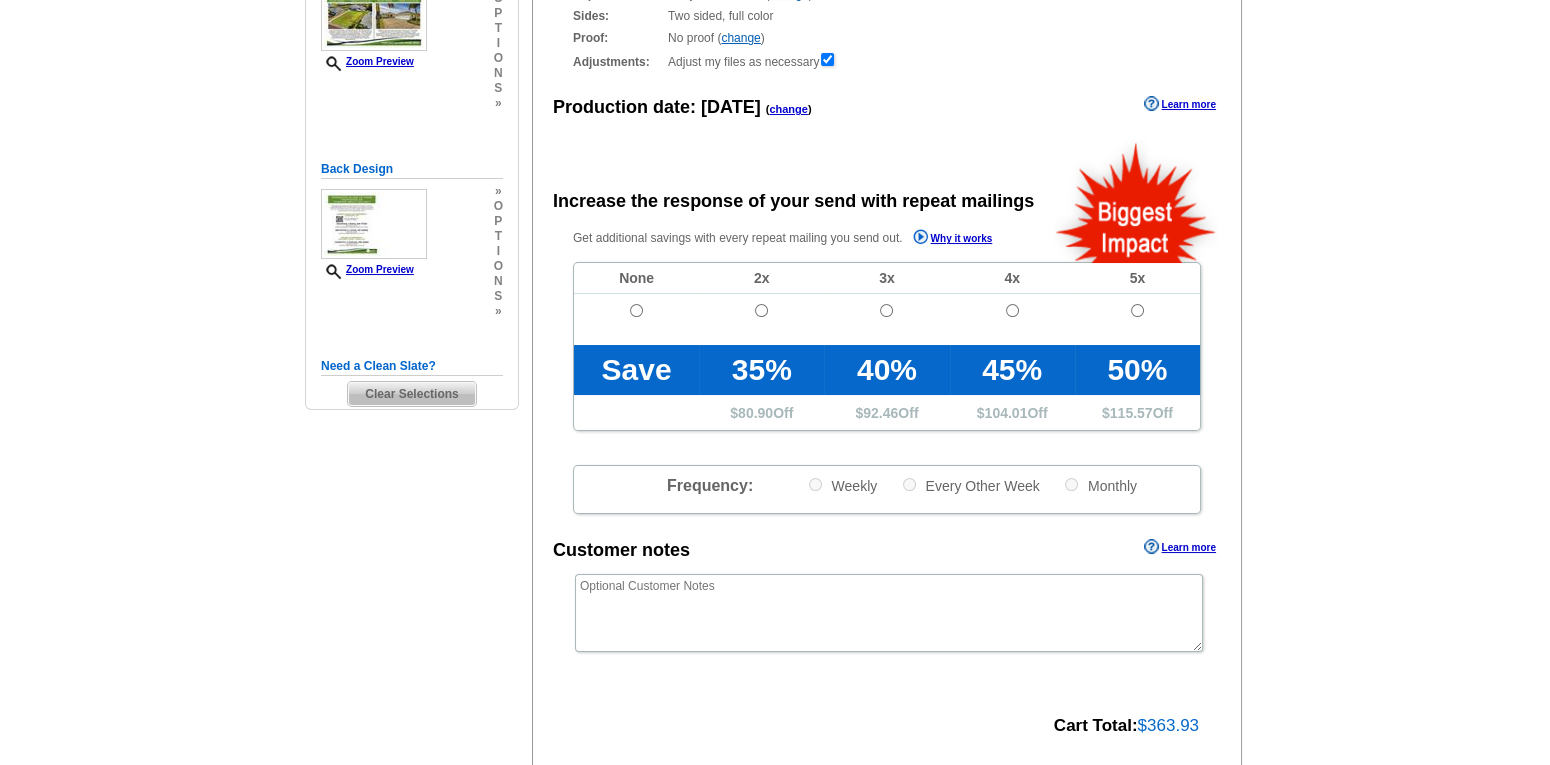 scroll, scrollTop: 346, scrollLeft: 0, axis: vertical 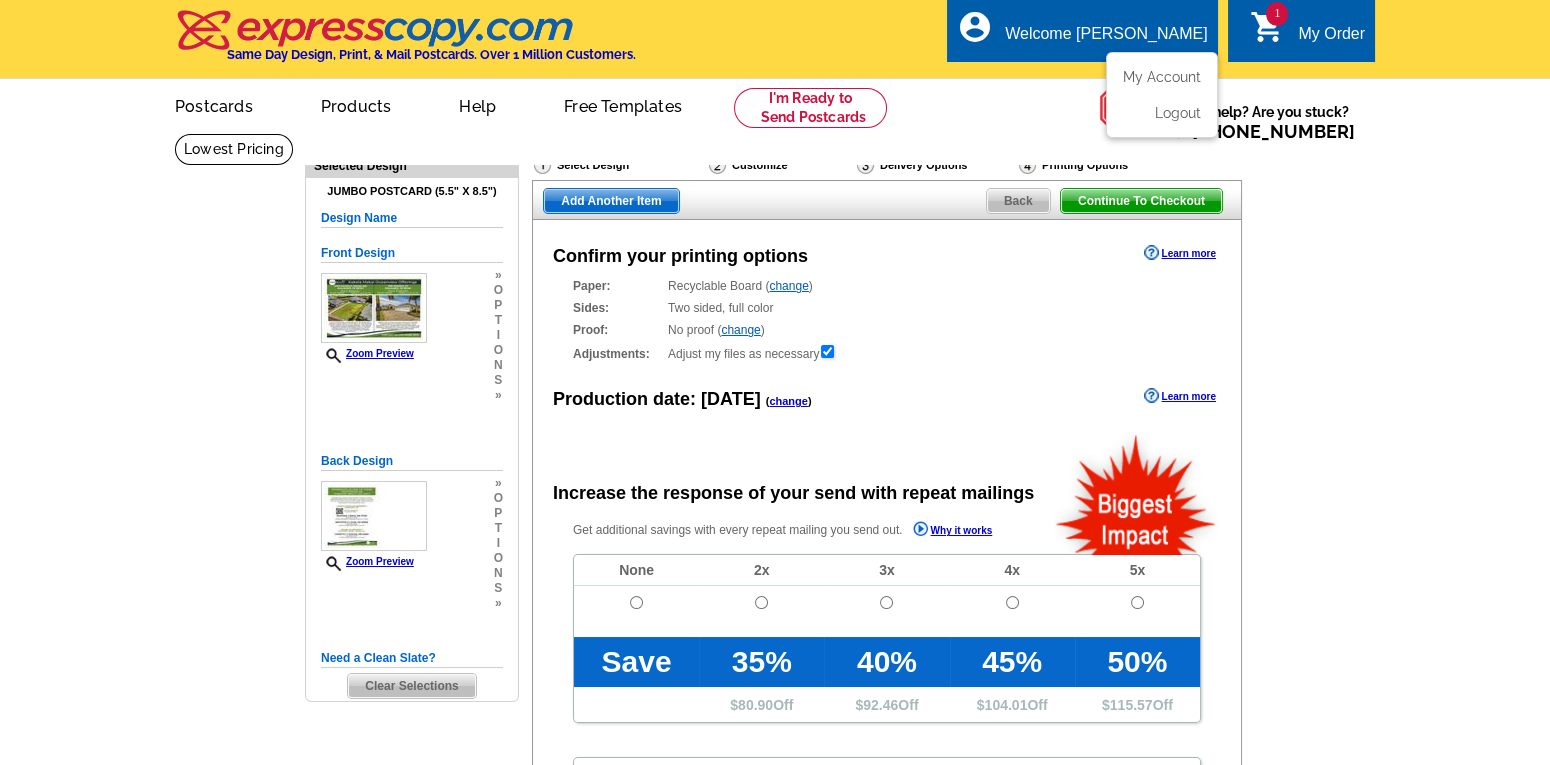click on "Welcome [PERSON_NAME]" at bounding box center [1106, 39] 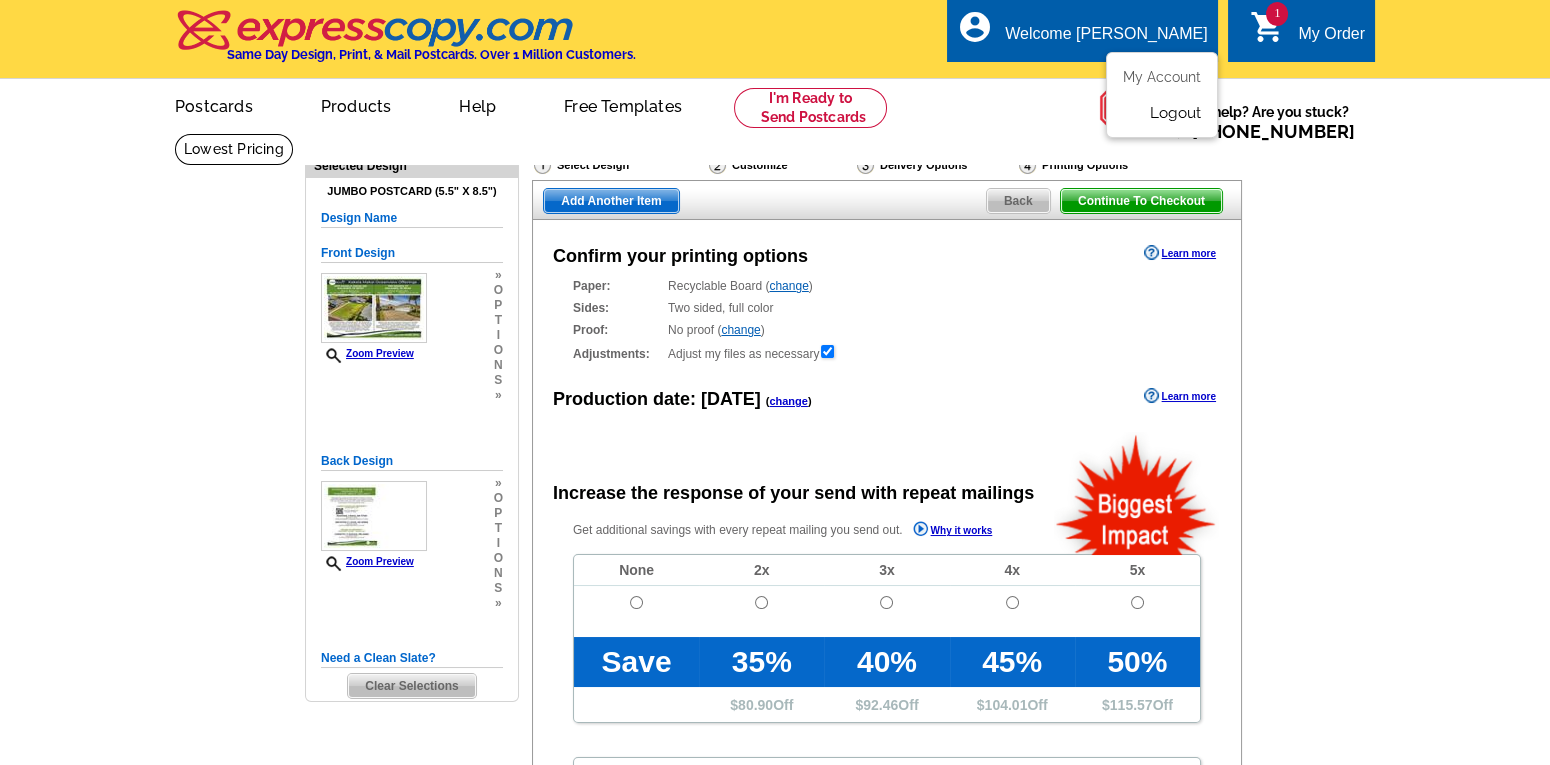 click on "Logout" at bounding box center [1175, 113] 